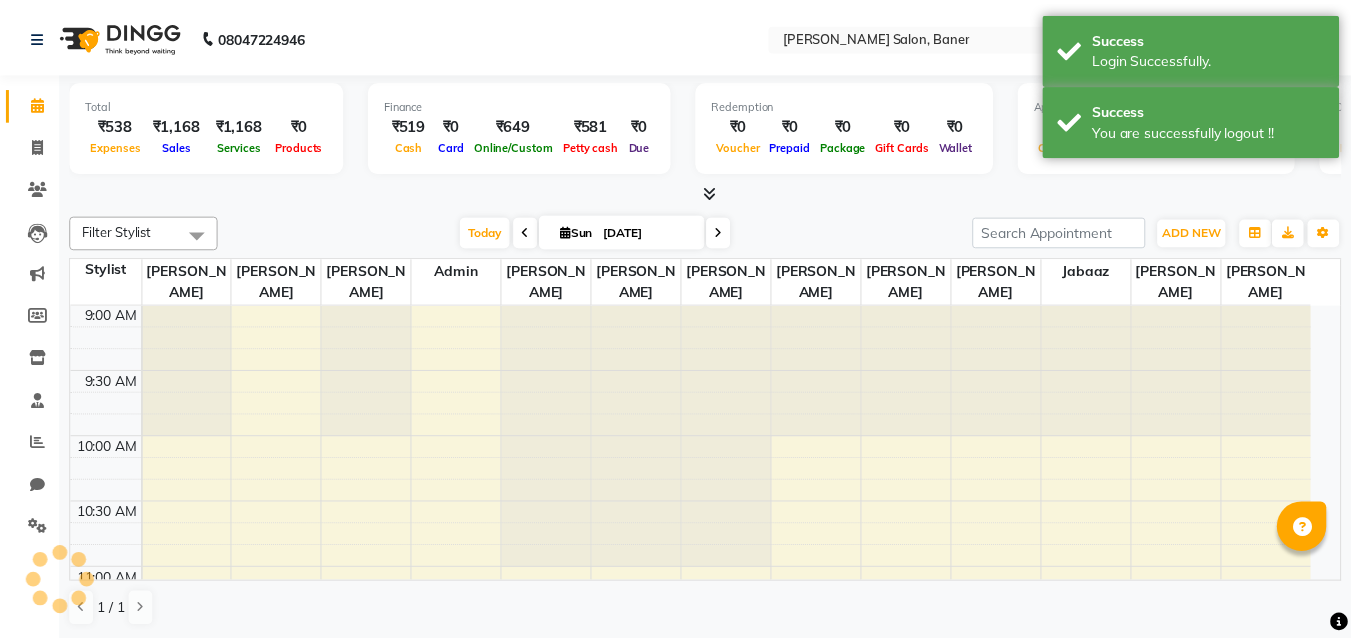scroll, scrollTop: 0, scrollLeft: 0, axis: both 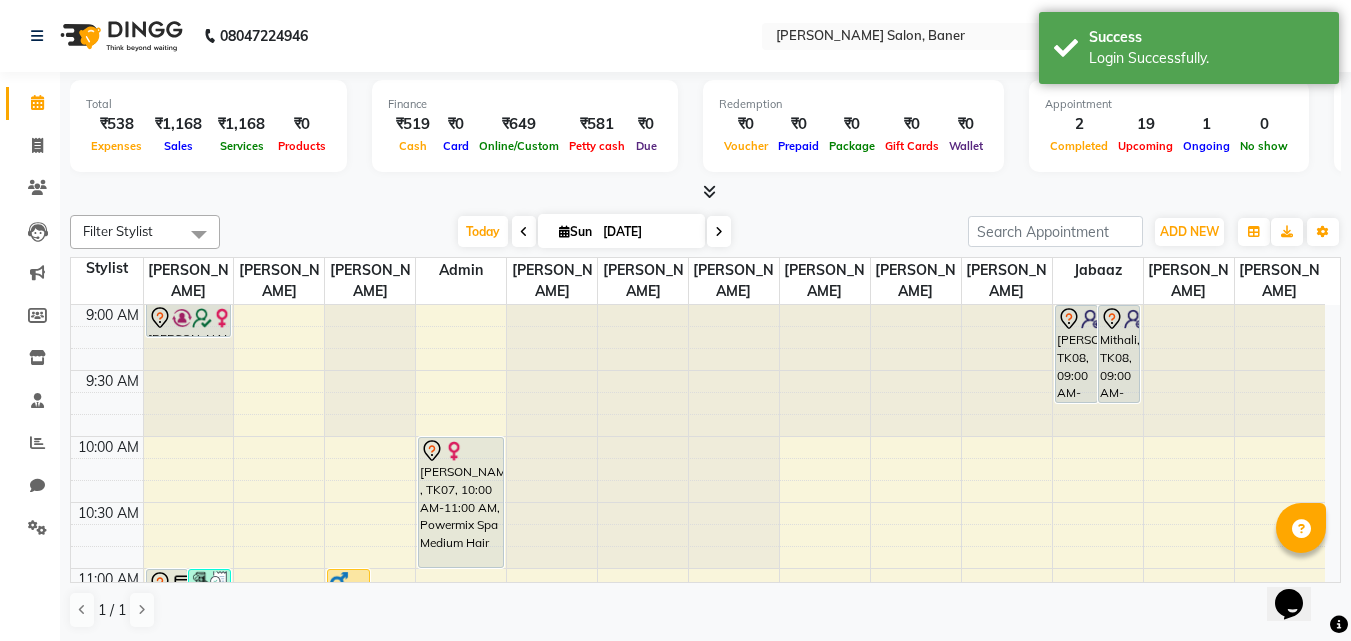 click at bounding box center [705, 192] 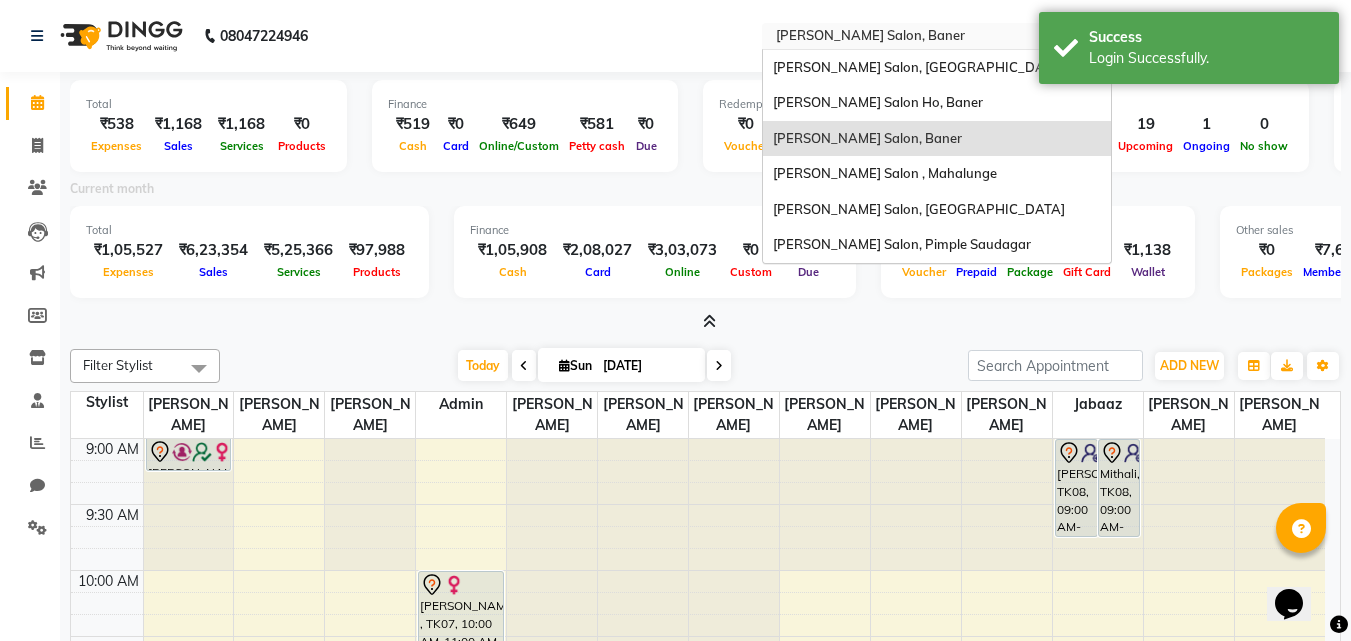 click at bounding box center (917, 38) 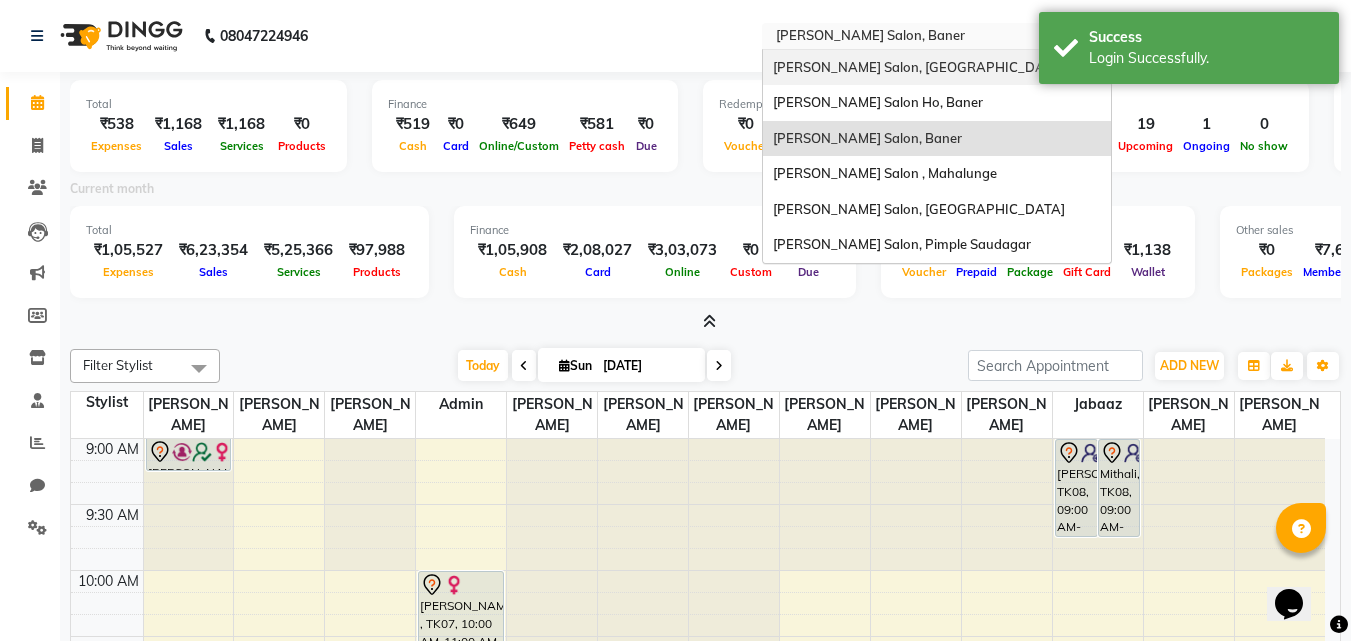 click on "[PERSON_NAME] Salon, [GEOGRAPHIC_DATA]" at bounding box center (919, 67) 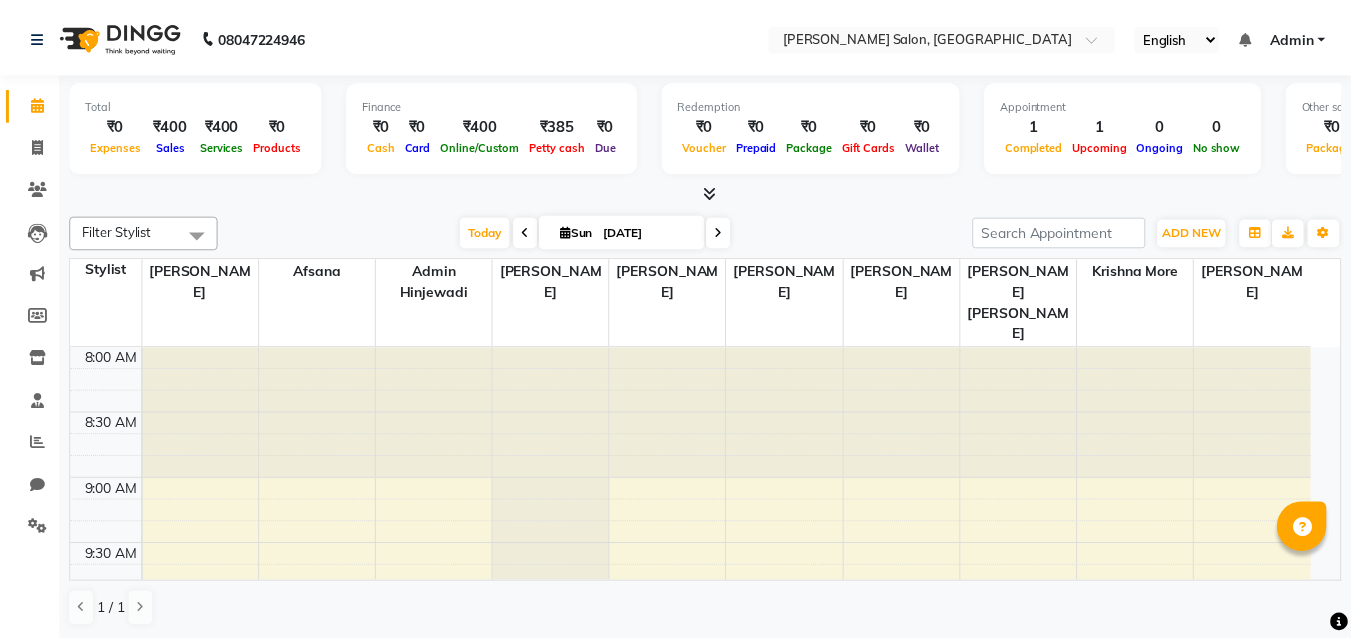 scroll, scrollTop: 0, scrollLeft: 0, axis: both 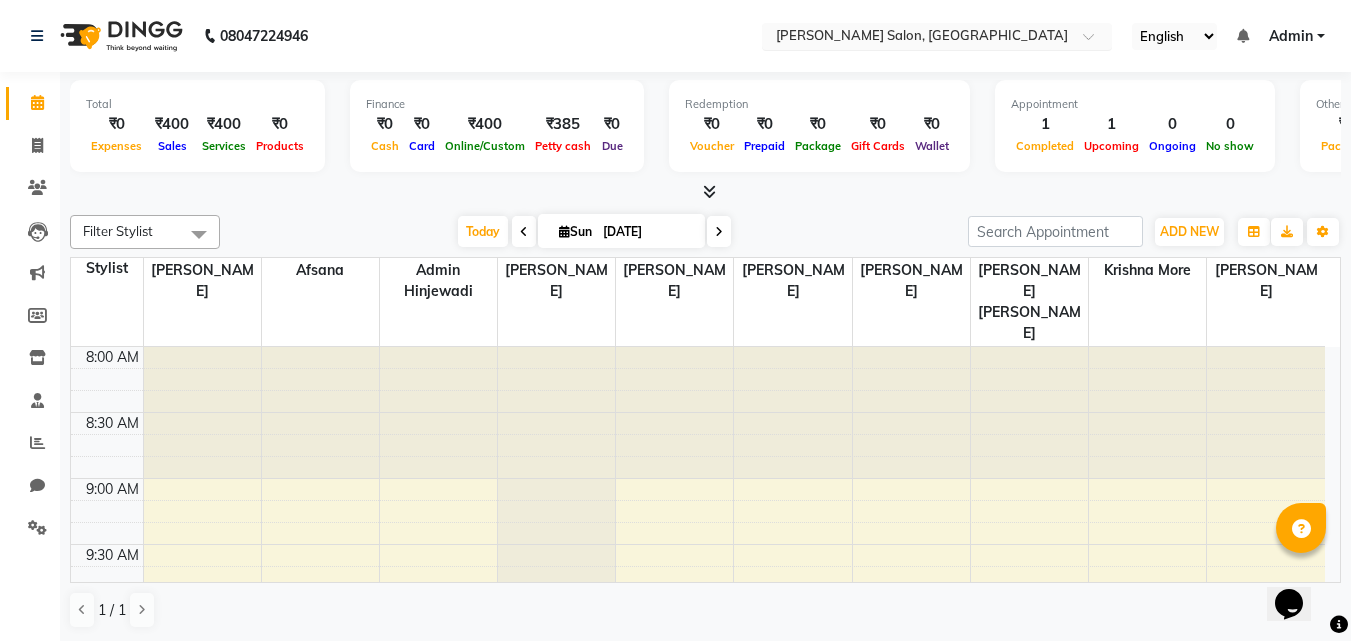click at bounding box center [917, 38] 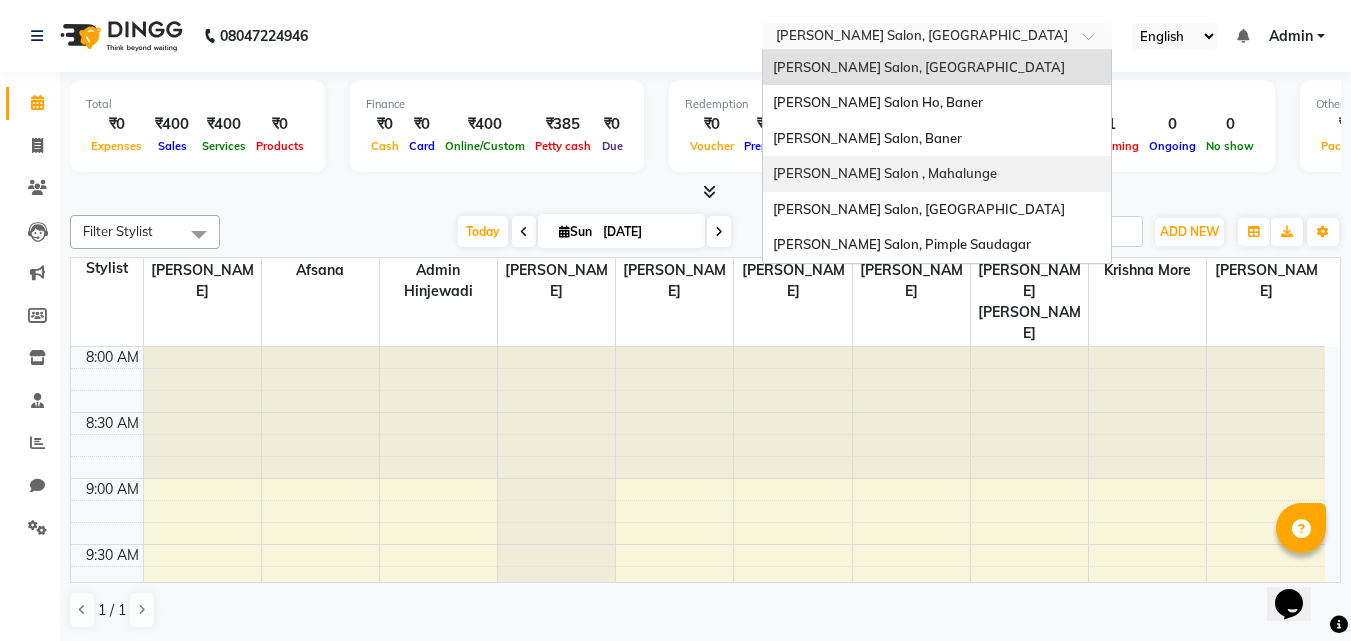 click at bounding box center [709, 191] 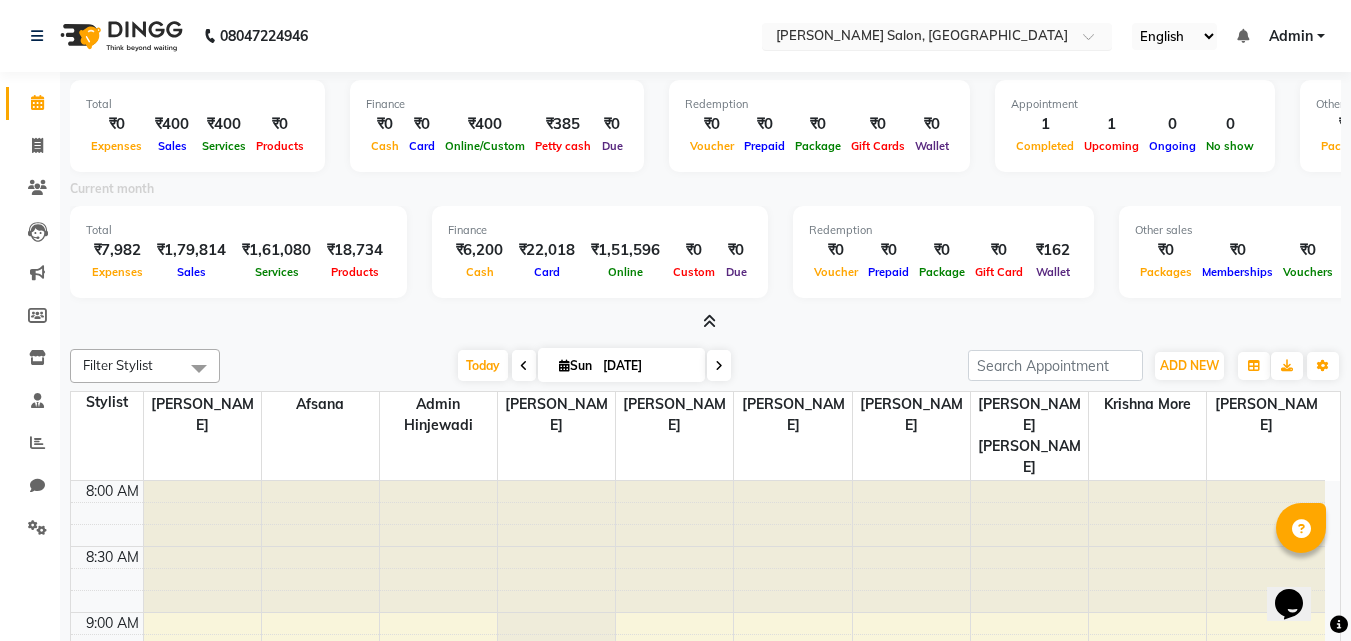 click at bounding box center (917, 38) 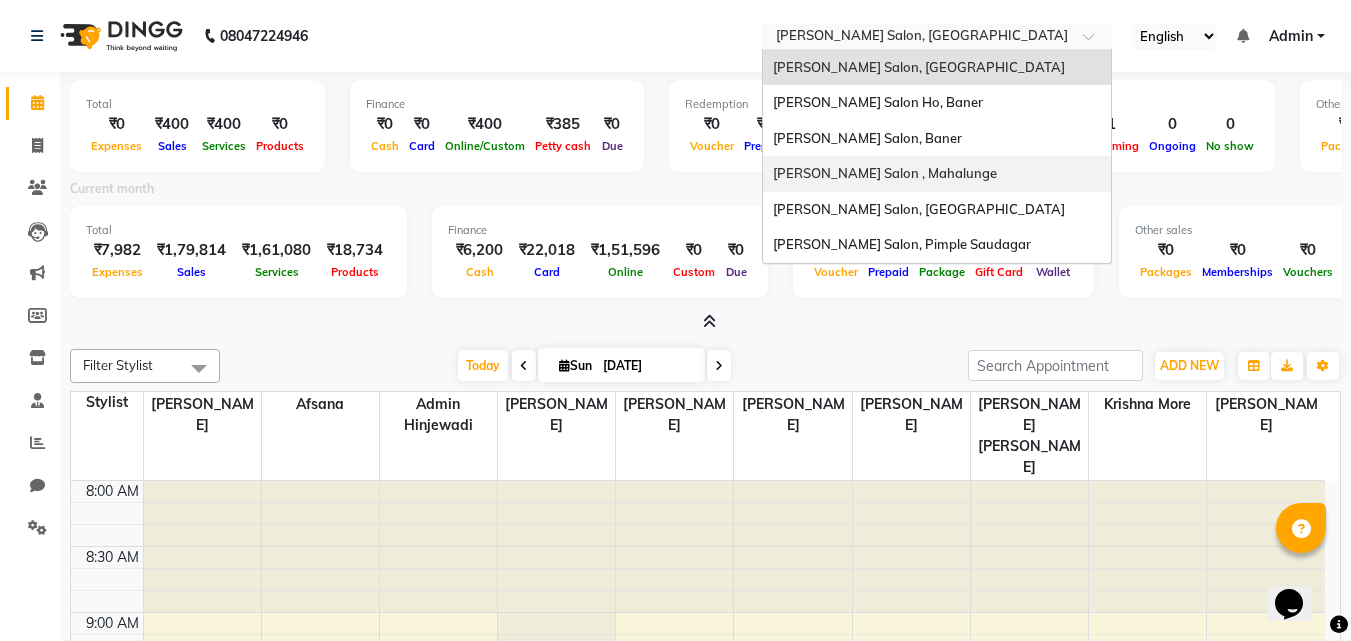 click on "[PERSON_NAME] Salon , Mahalunge" at bounding box center [885, 173] 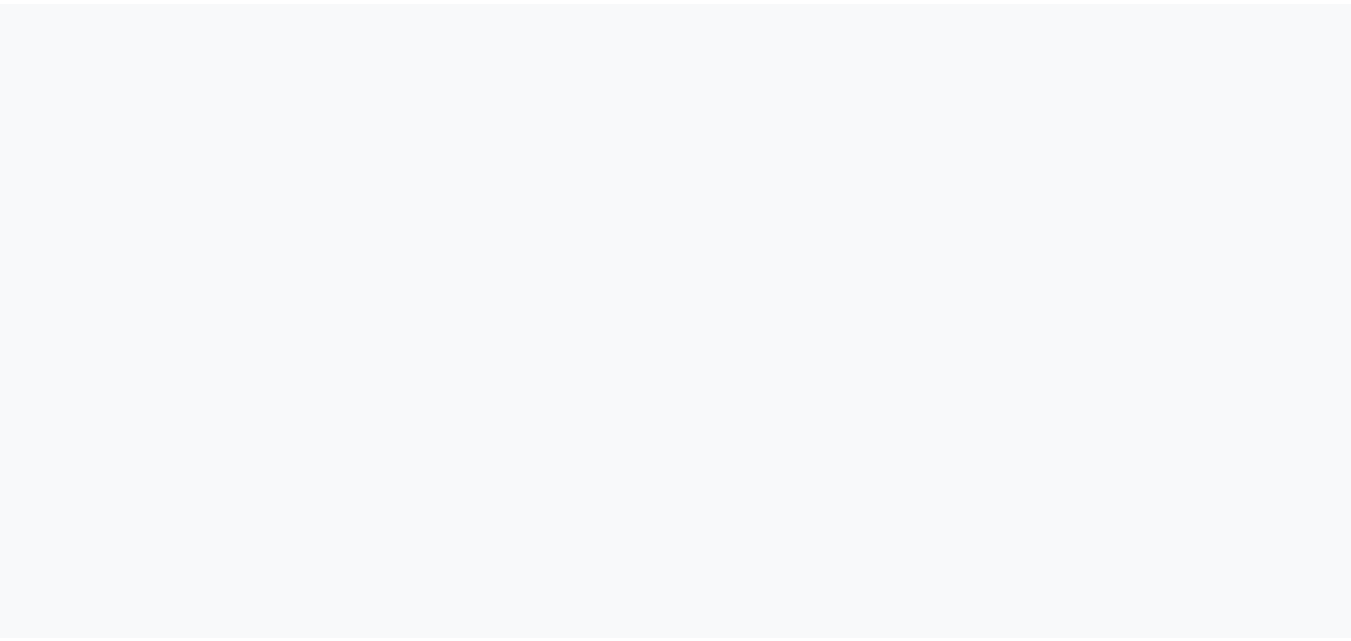 scroll, scrollTop: 0, scrollLeft: 0, axis: both 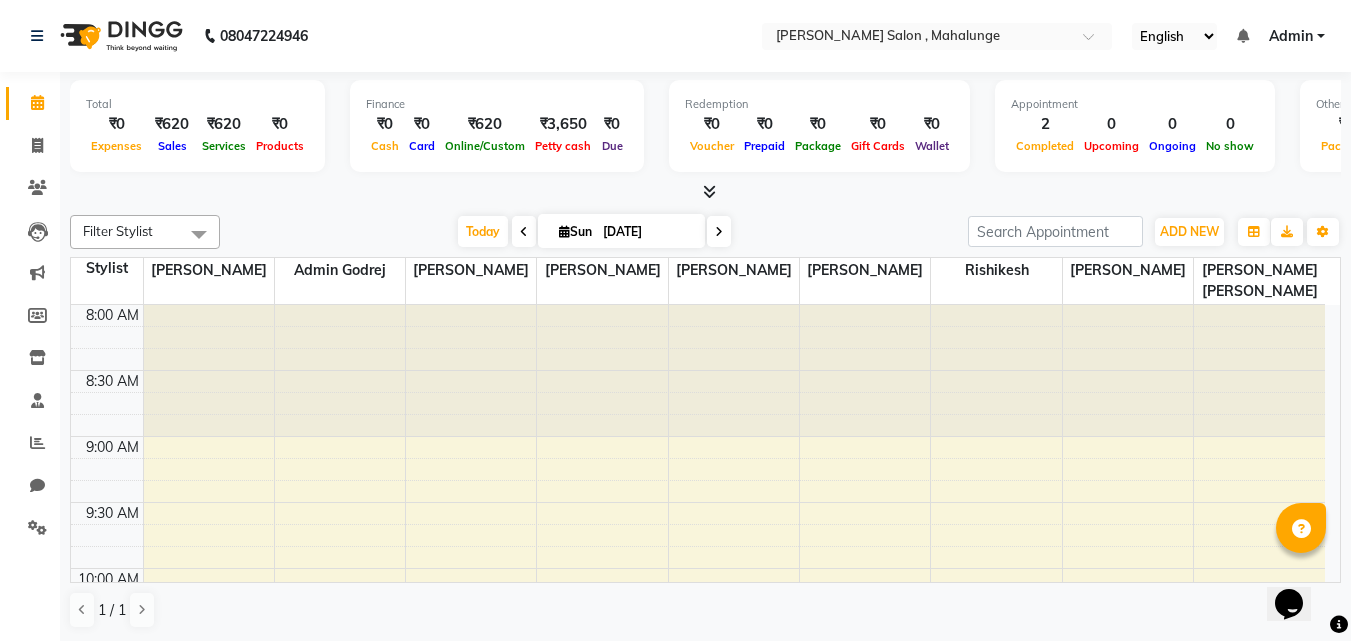 click at bounding box center [709, 191] 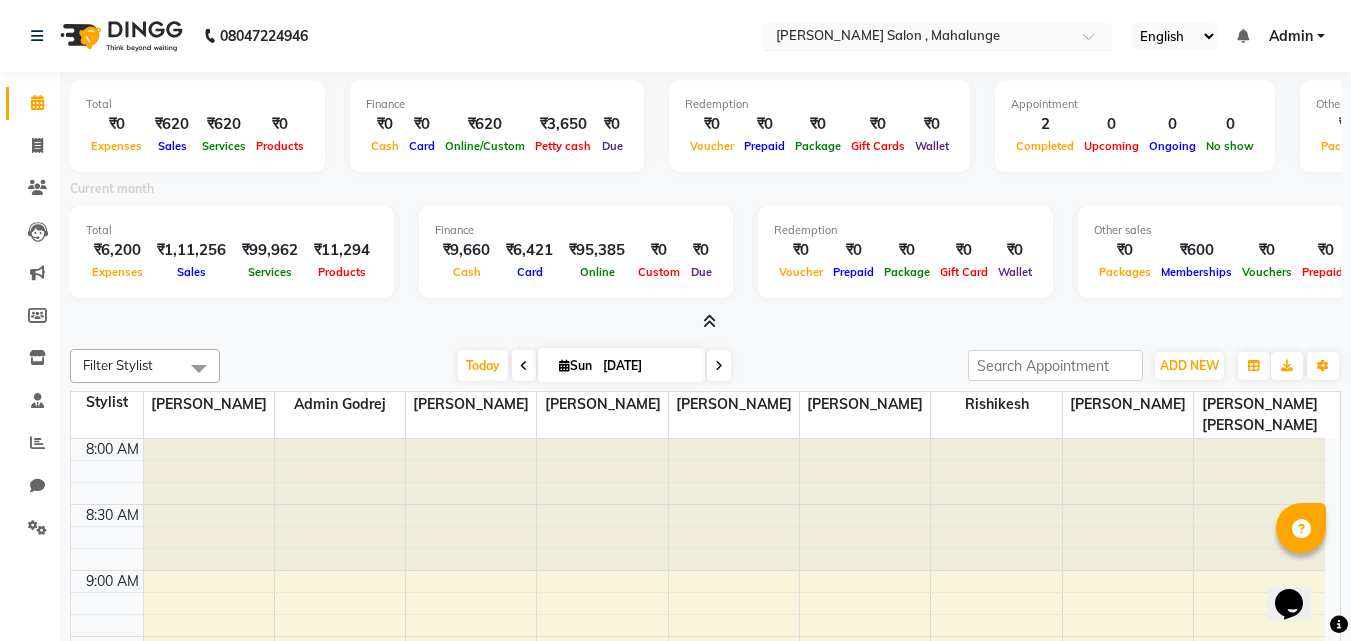 click at bounding box center [917, 38] 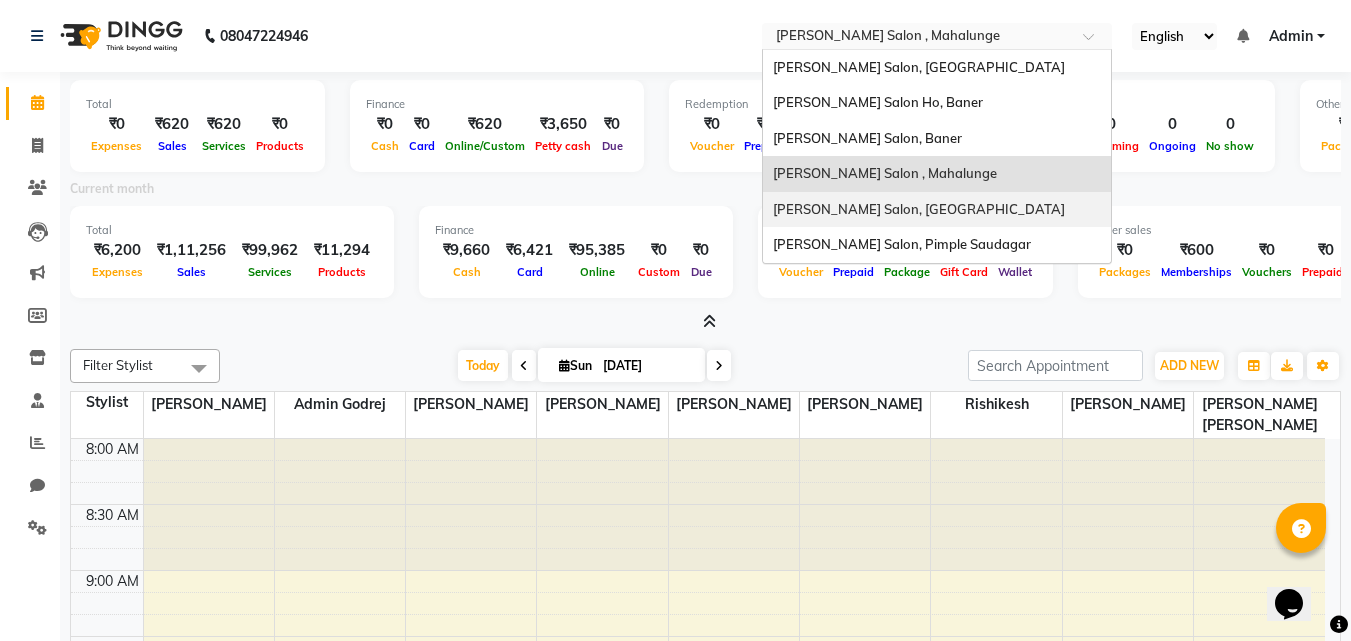 click on "[PERSON_NAME] Salon, [GEOGRAPHIC_DATA]" at bounding box center (919, 209) 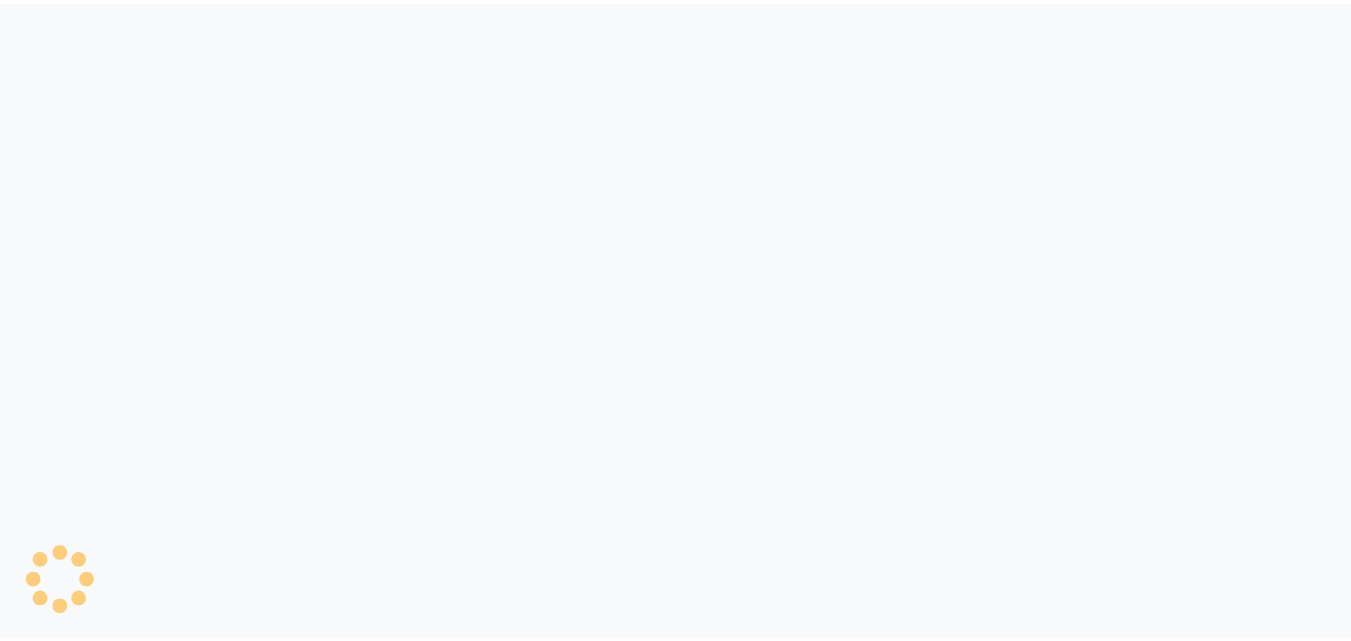 scroll, scrollTop: 0, scrollLeft: 0, axis: both 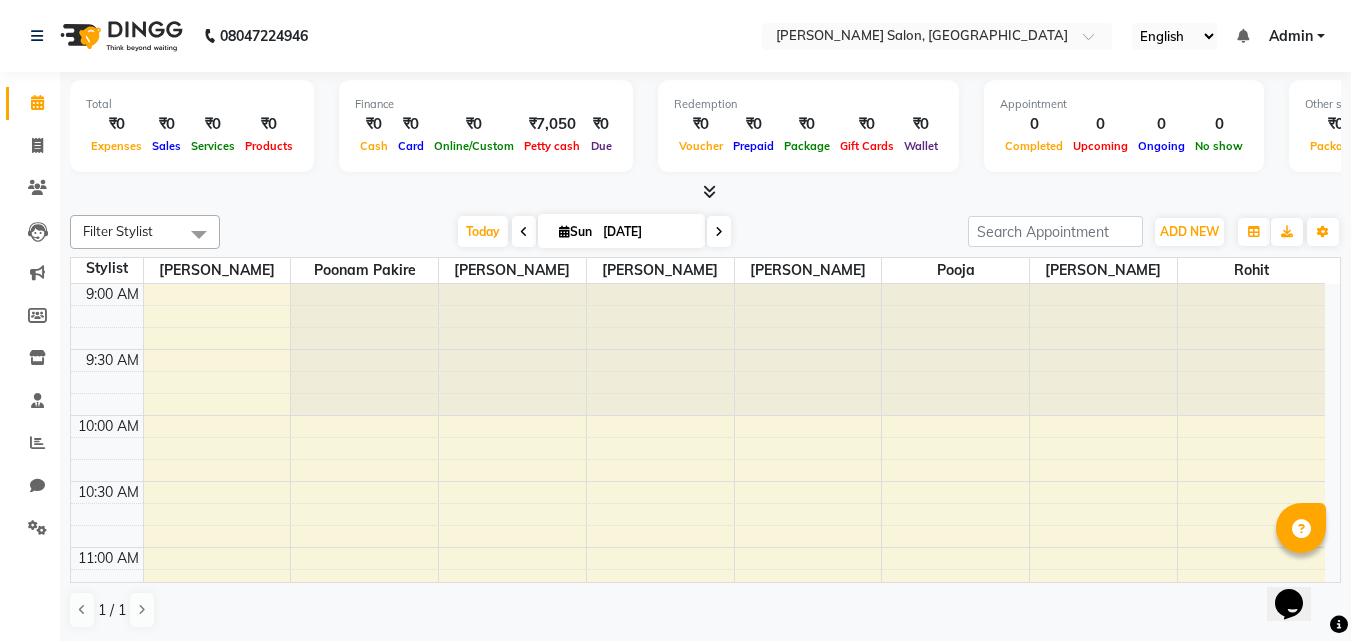 click at bounding box center [709, 191] 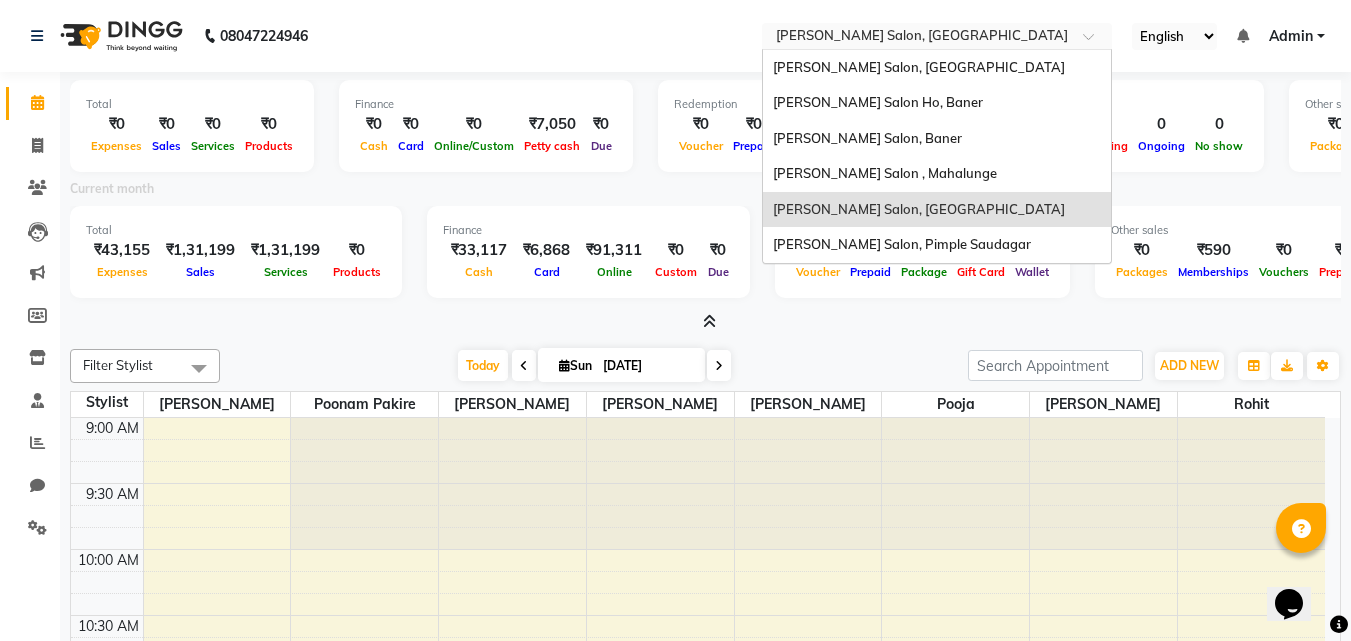 click at bounding box center [917, 38] 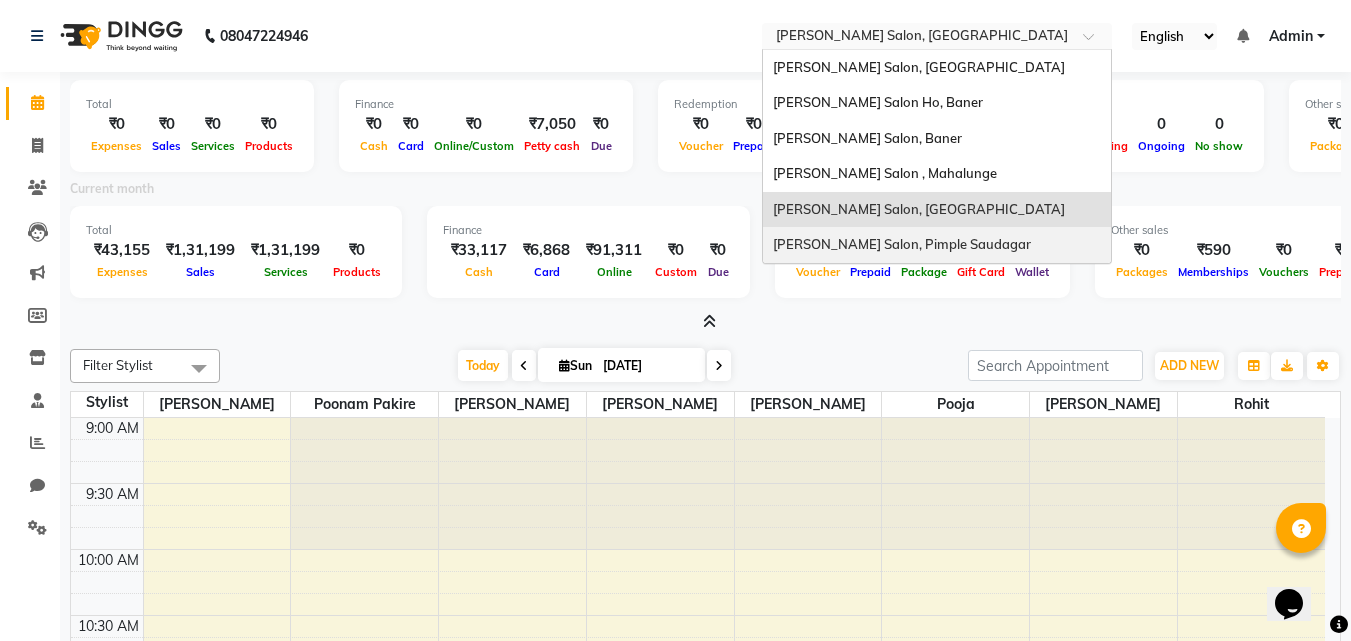 click on "[PERSON_NAME] Salon, Pimple Saudagar" at bounding box center (937, 245) 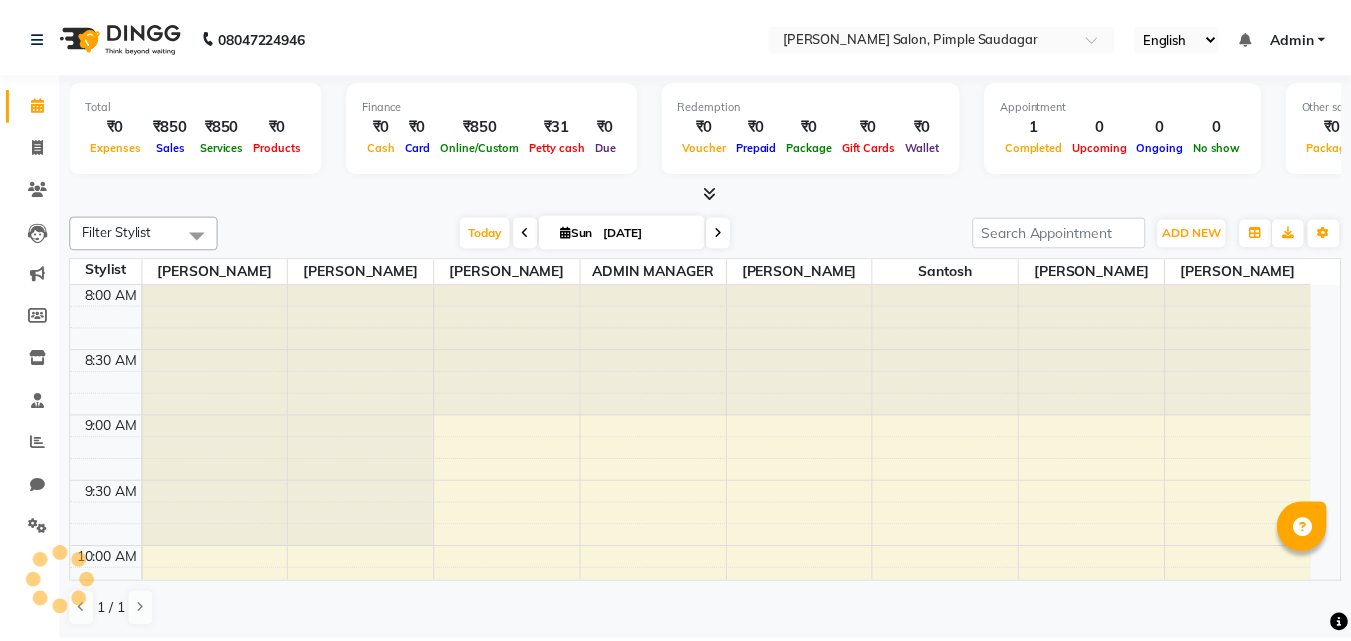 scroll, scrollTop: 0, scrollLeft: 0, axis: both 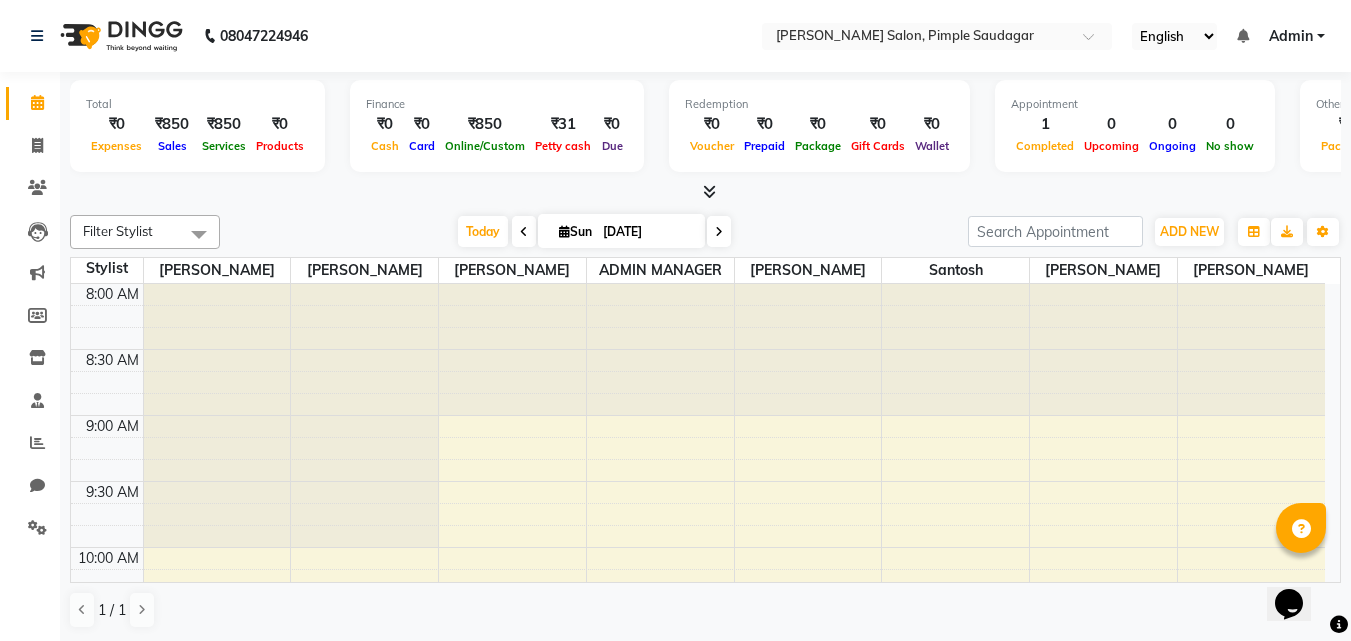 click at bounding box center [709, 191] 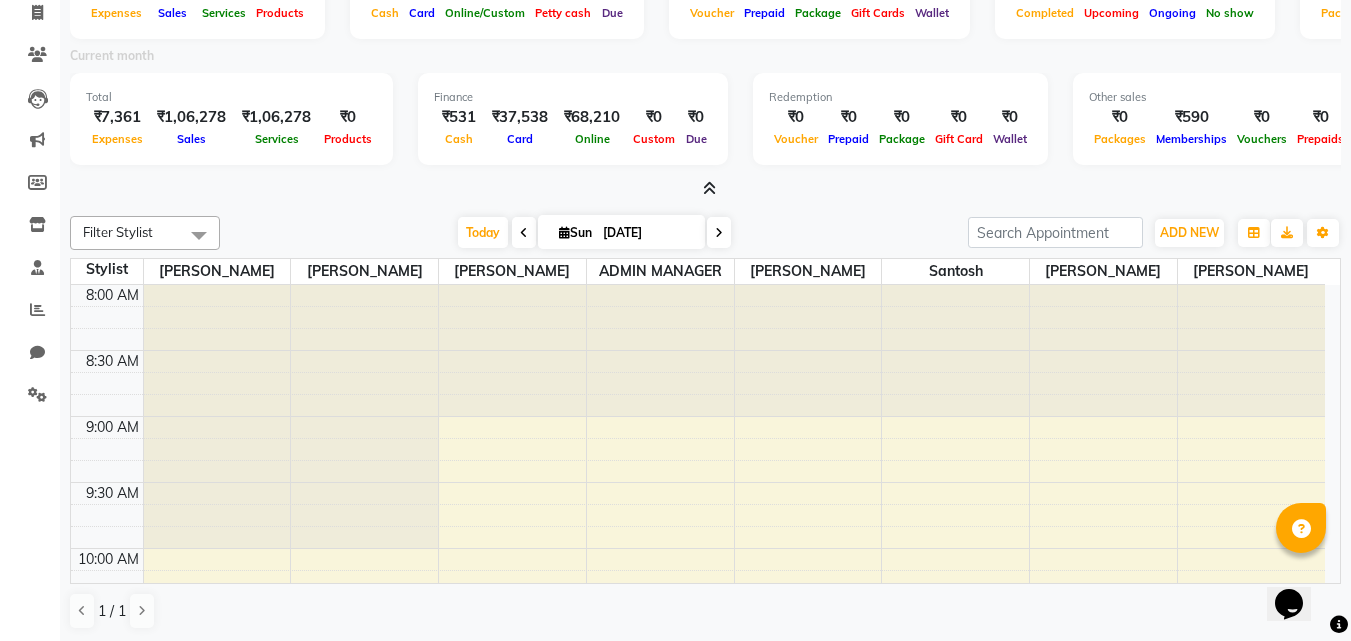 scroll, scrollTop: 135, scrollLeft: 0, axis: vertical 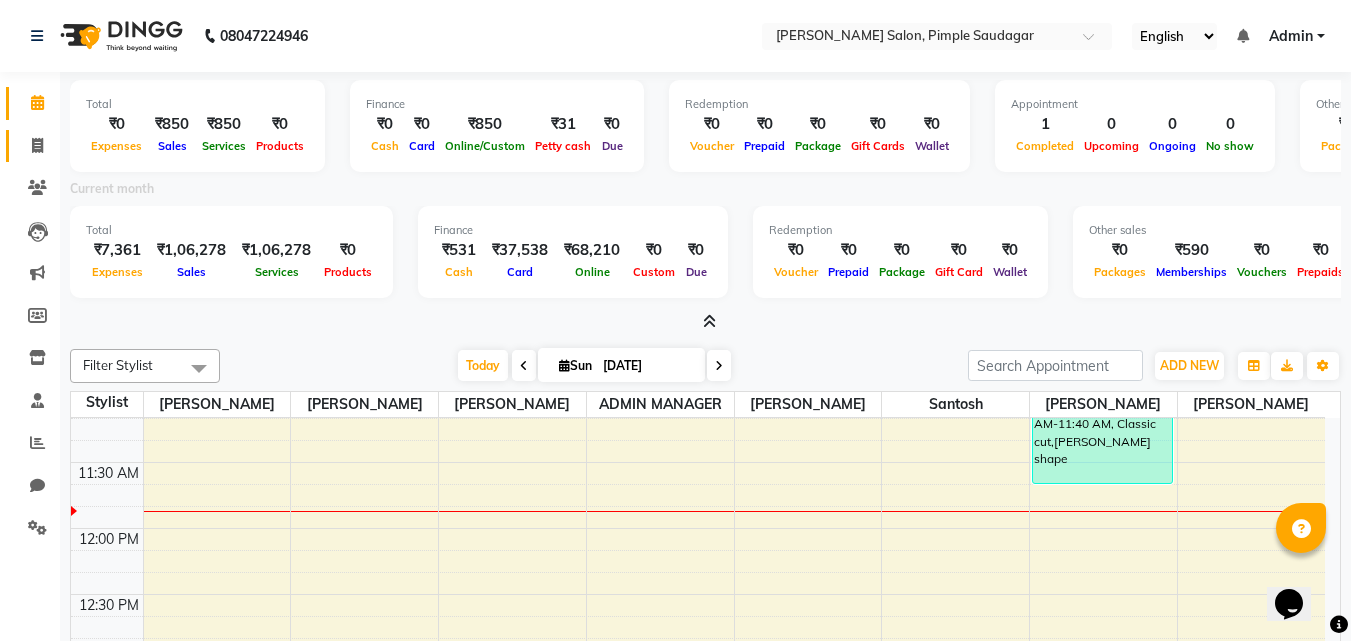 click 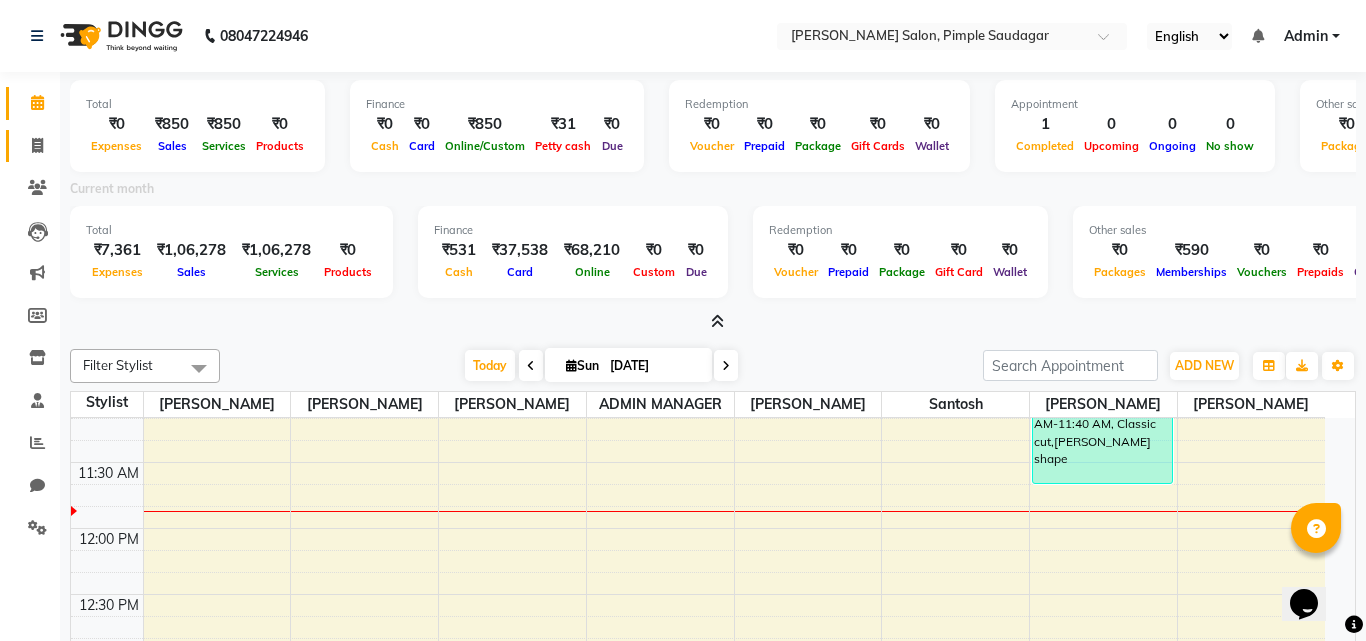 select on "7816" 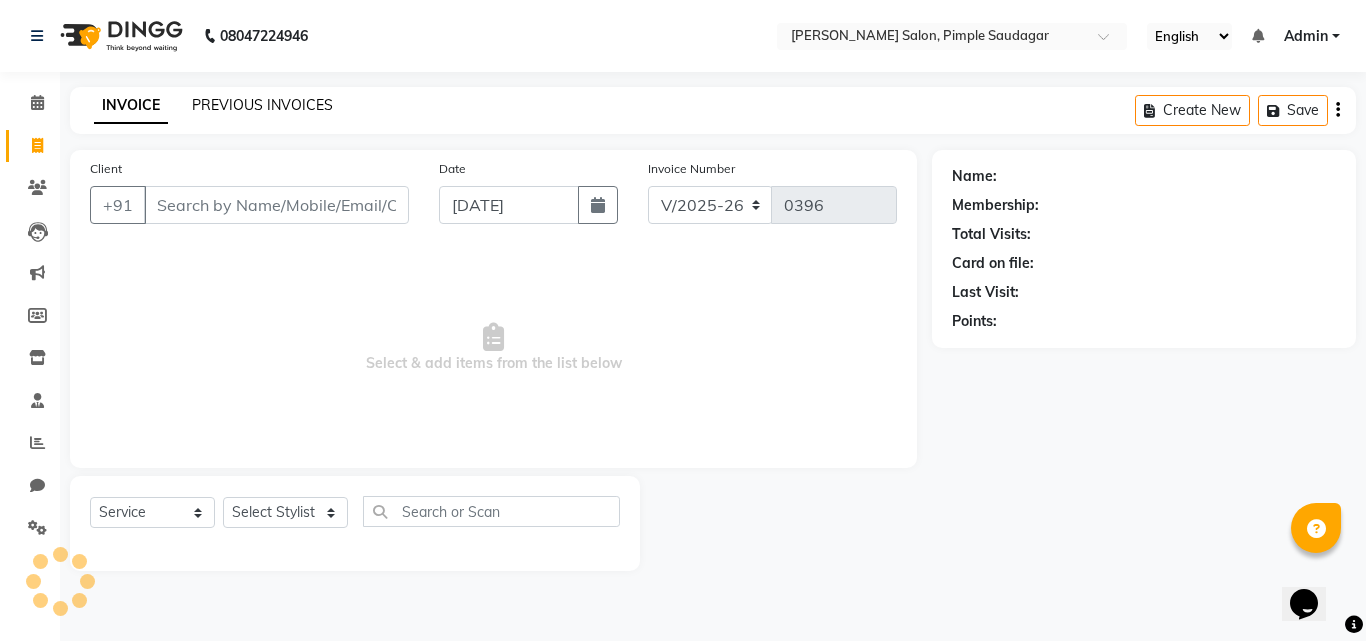 click on "PREVIOUS INVOICES" 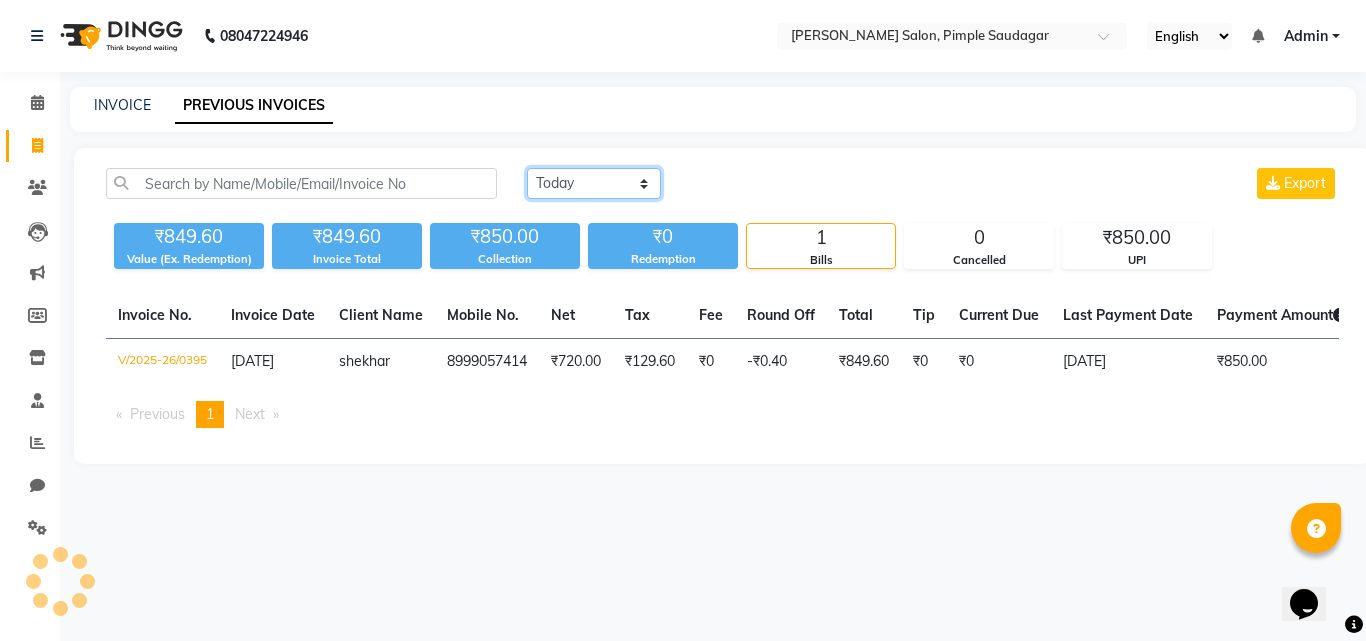 drag, startPoint x: 564, startPoint y: 184, endPoint x: 565, endPoint y: 195, distance: 11.045361 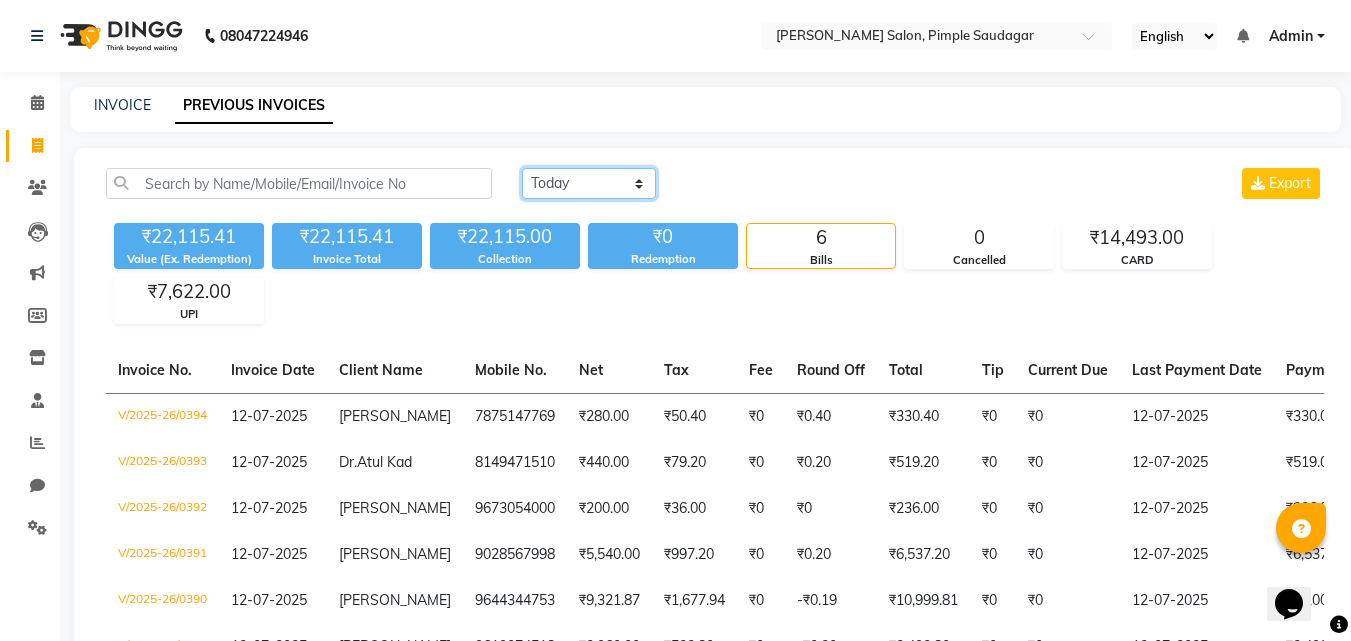 click on "Today Yesterday Custom Range" 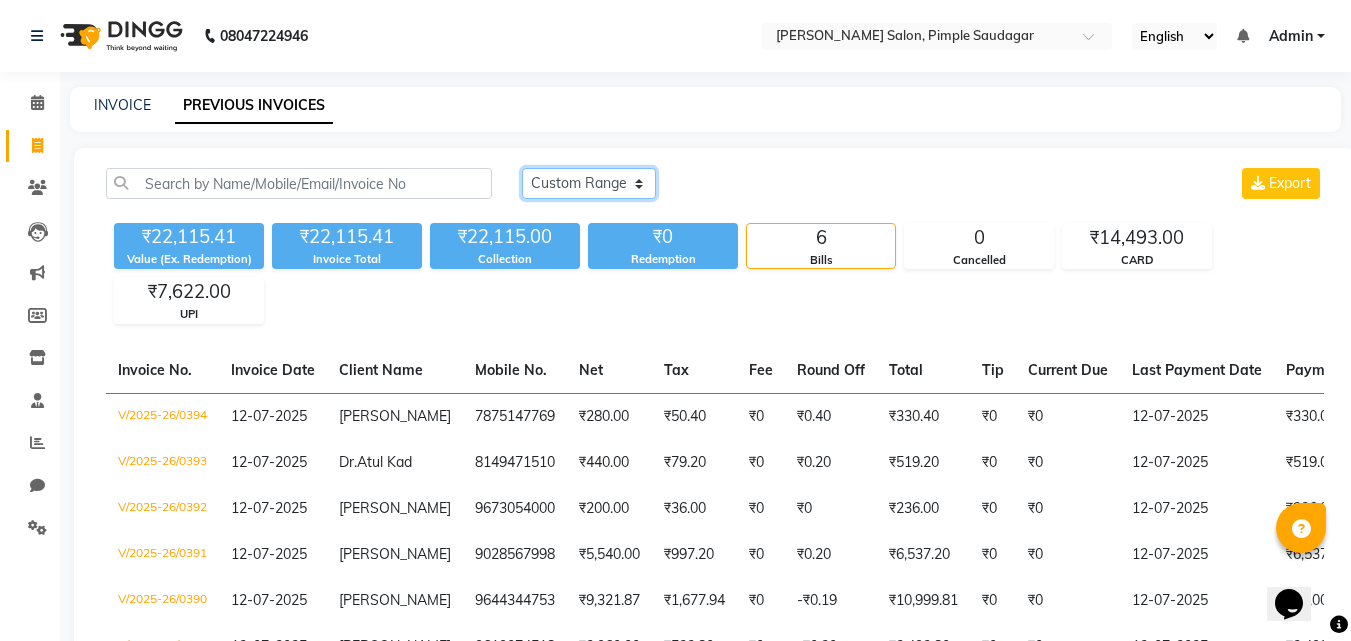 click on "Today Yesterday Custom Range" 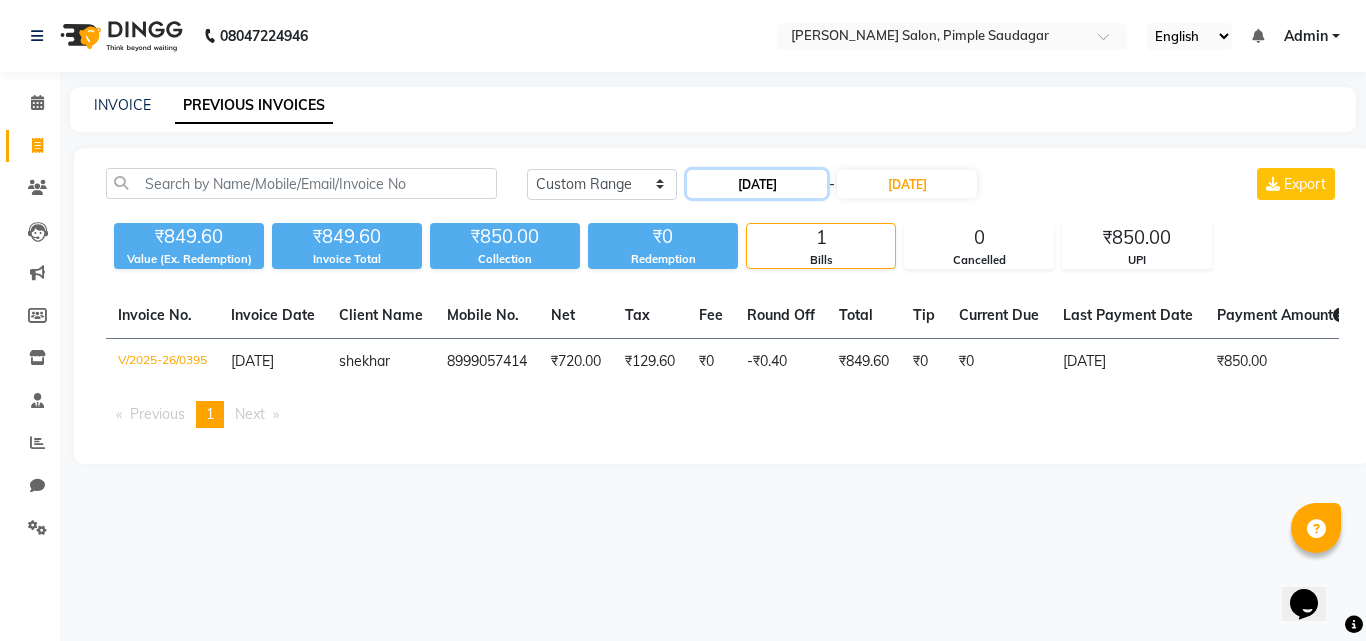 click on "13-07-2025" 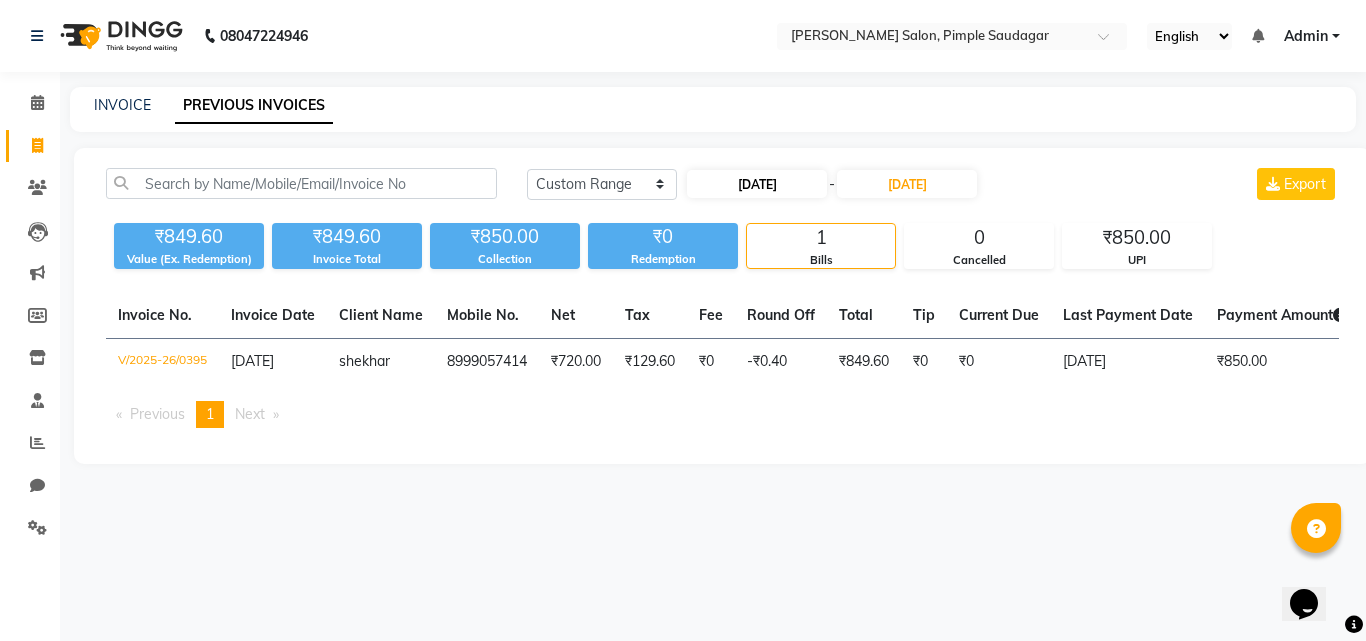 select on "7" 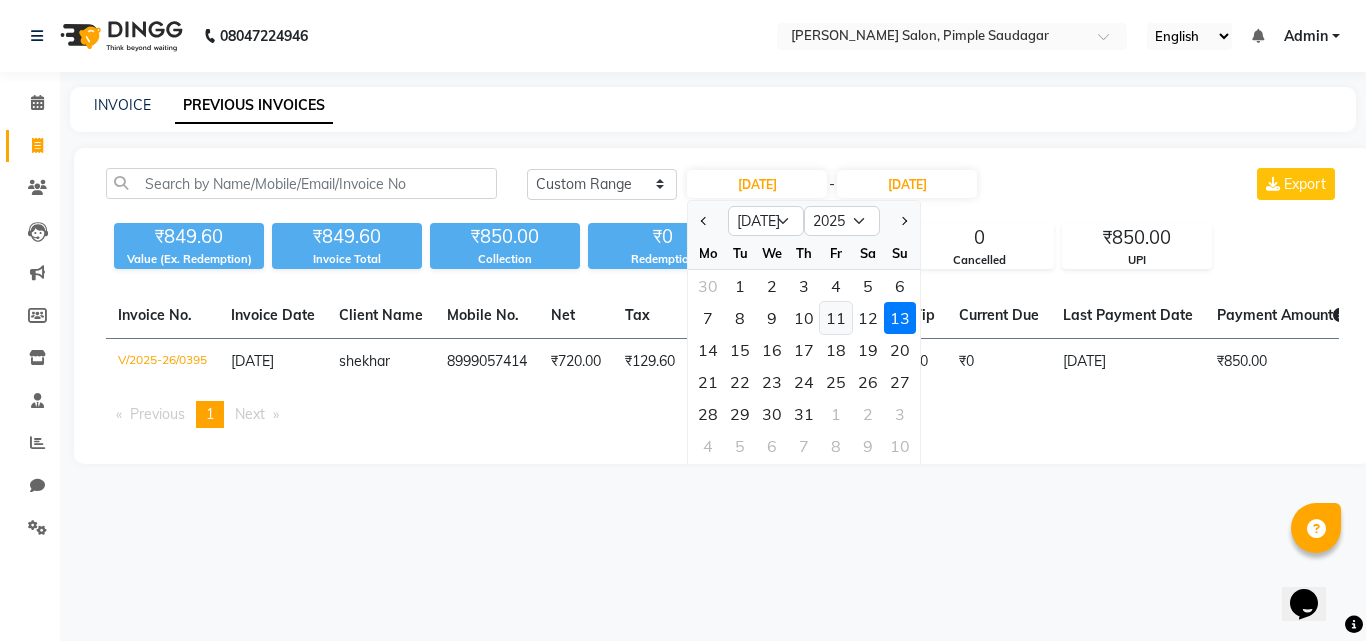 click on "11" 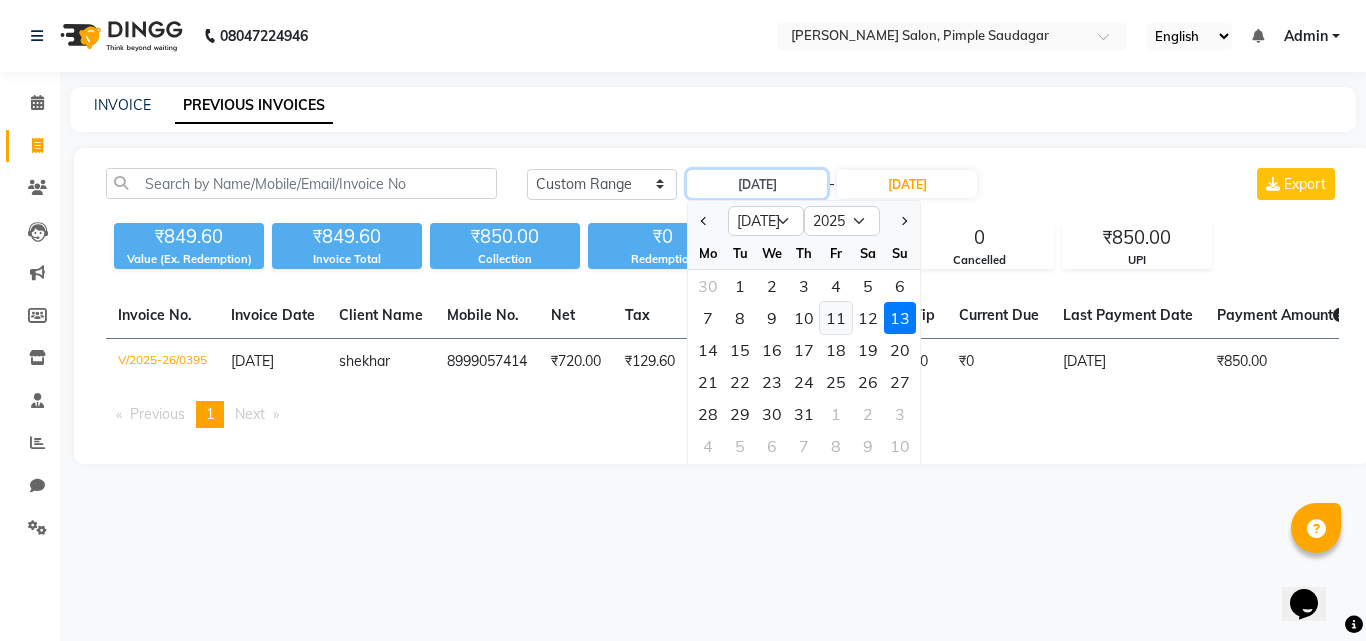 type on "11-07-2025" 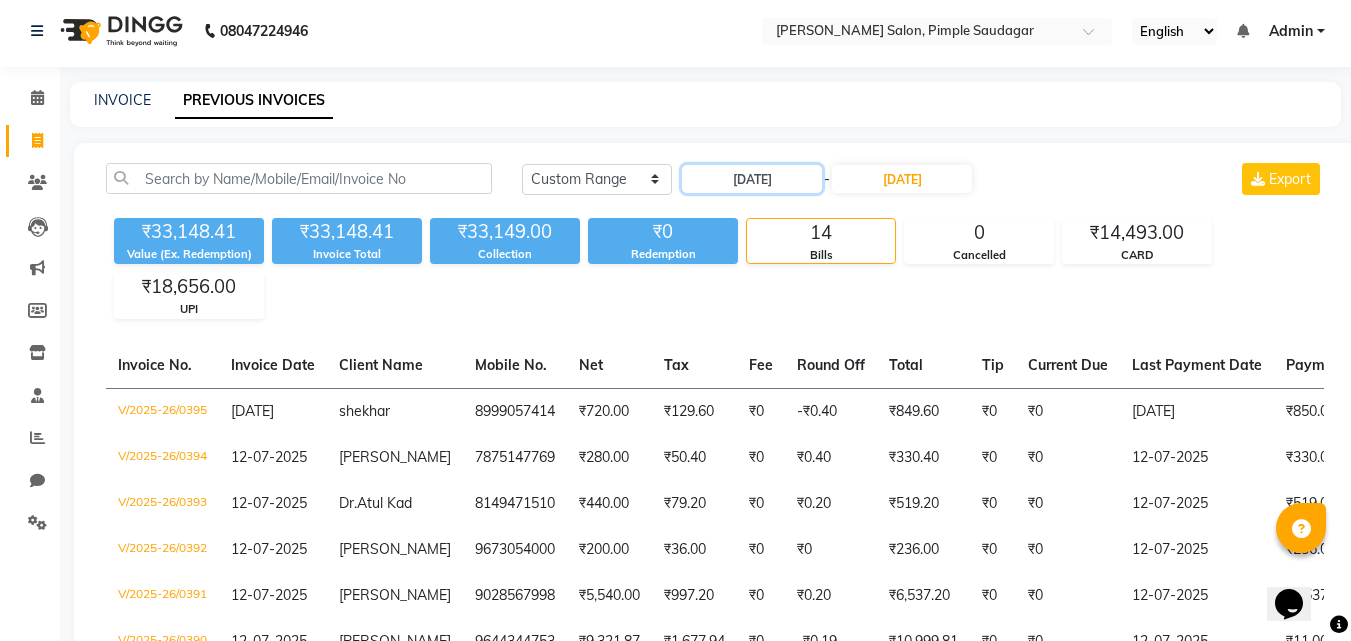 scroll, scrollTop: 0, scrollLeft: 0, axis: both 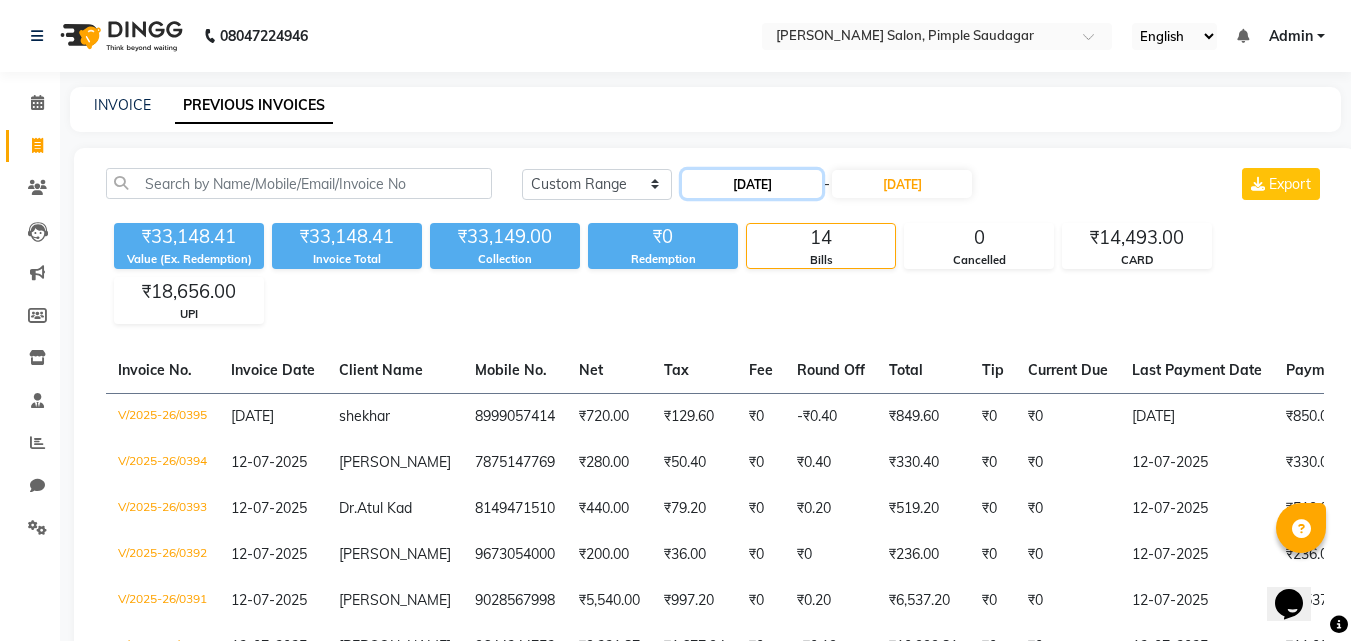 click on "11-07-2025" 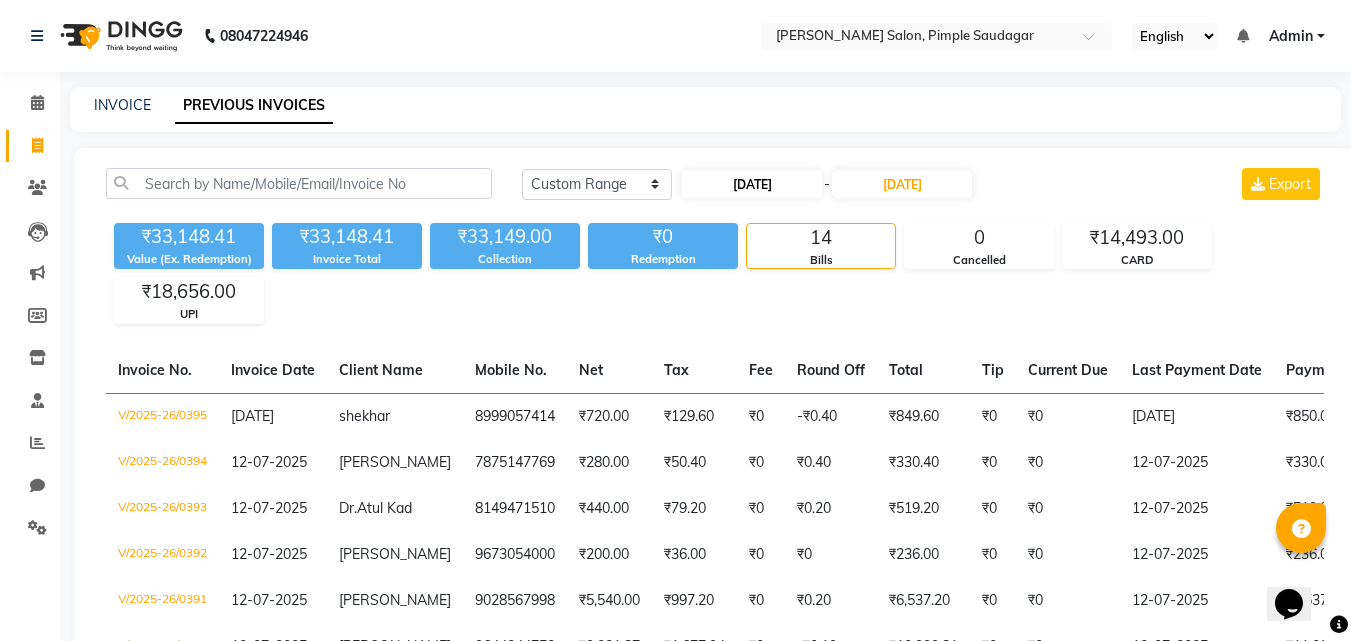 select on "7" 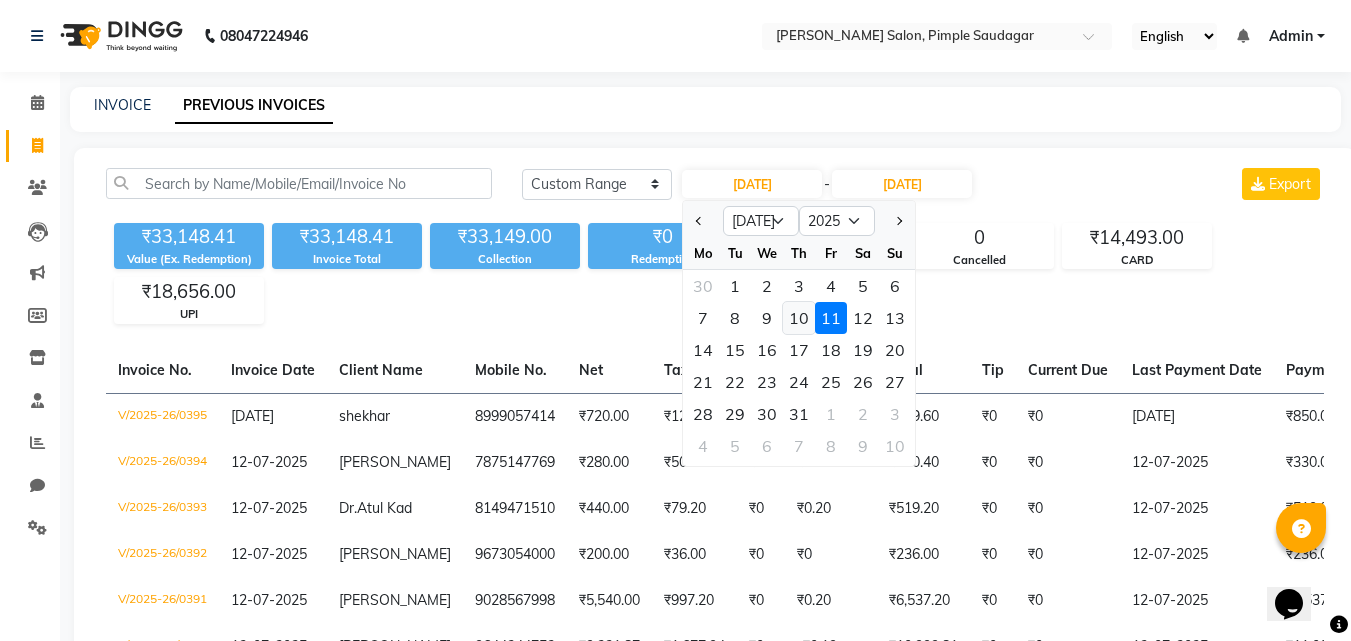 click on "10" 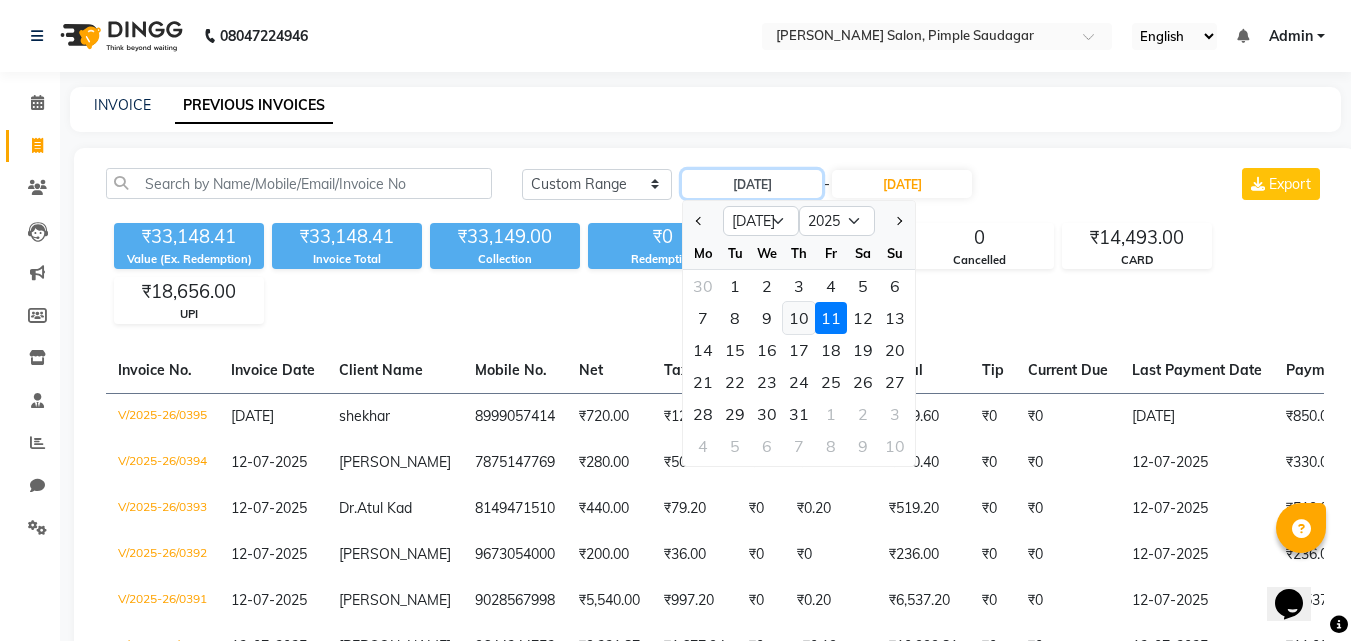 type on "10-07-2025" 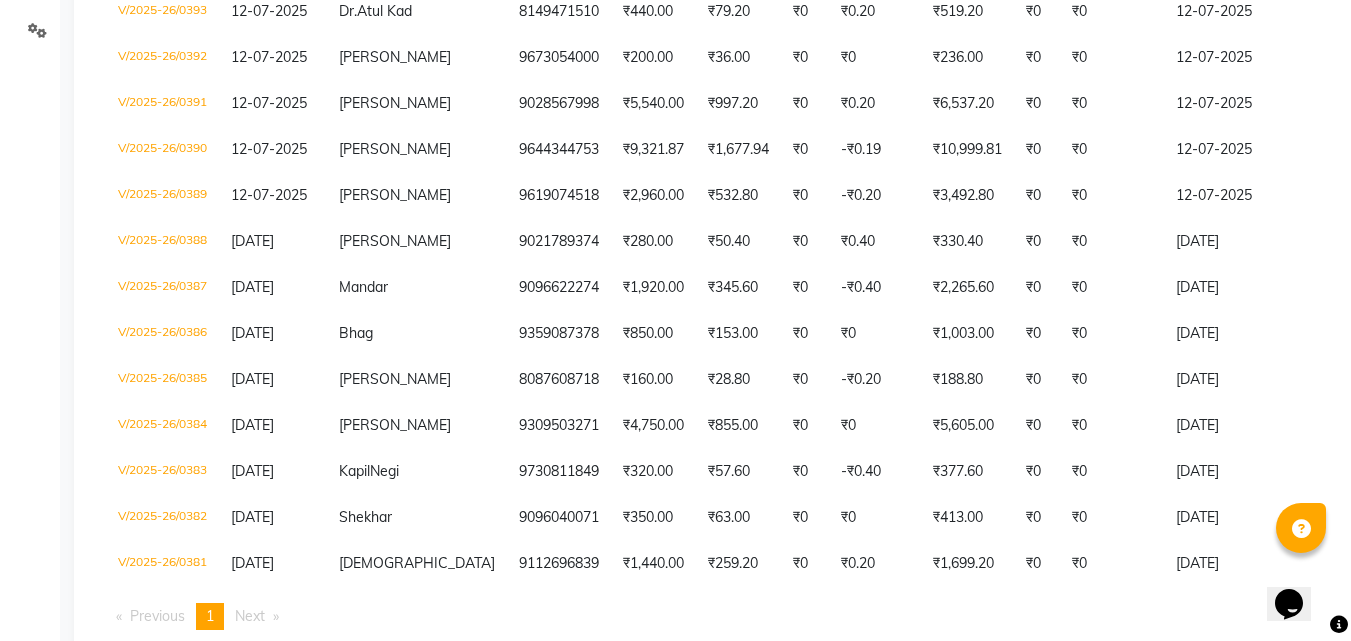 scroll, scrollTop: 500, scrollLeft: 0, axis: vertical 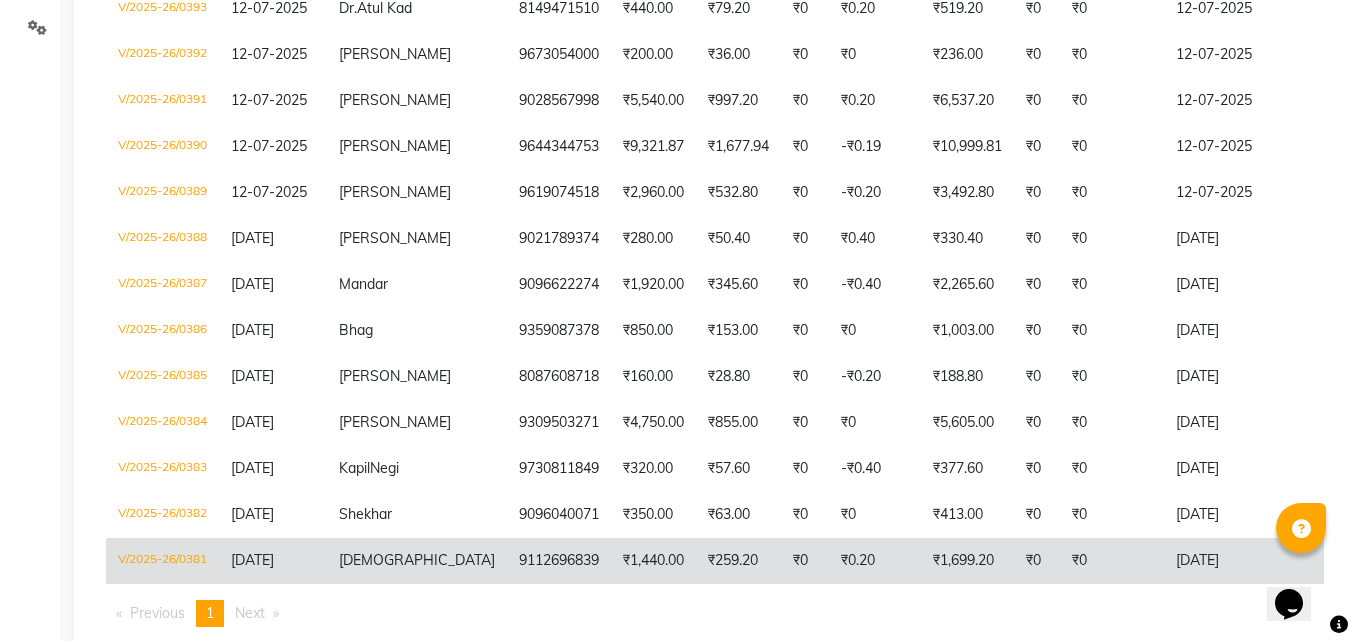click on "₹259.20" 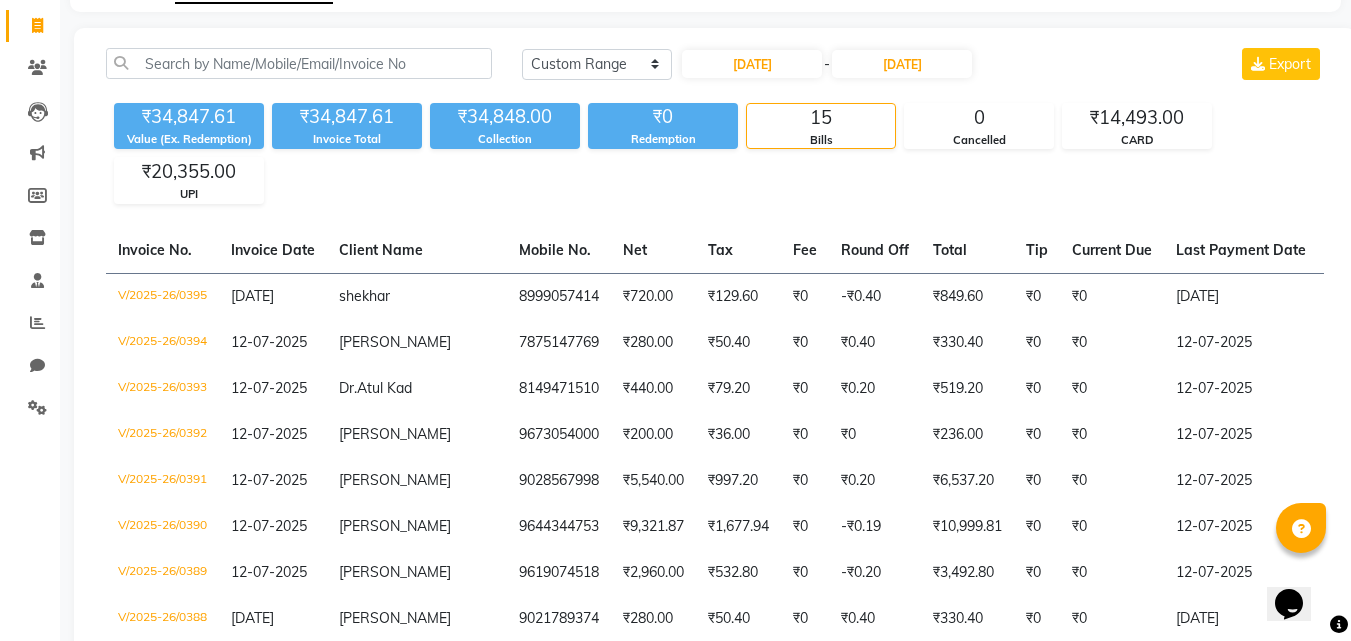 scroll, scrollTop: 0, scrollLeft: 0, axis: both 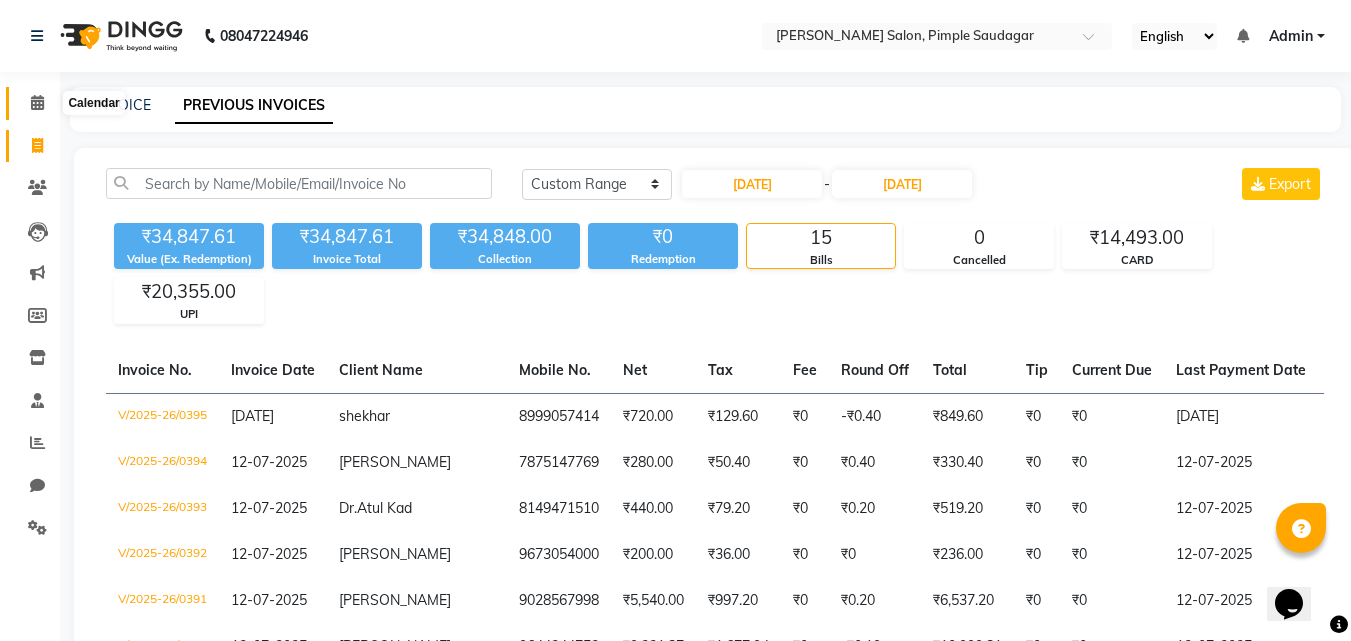 click 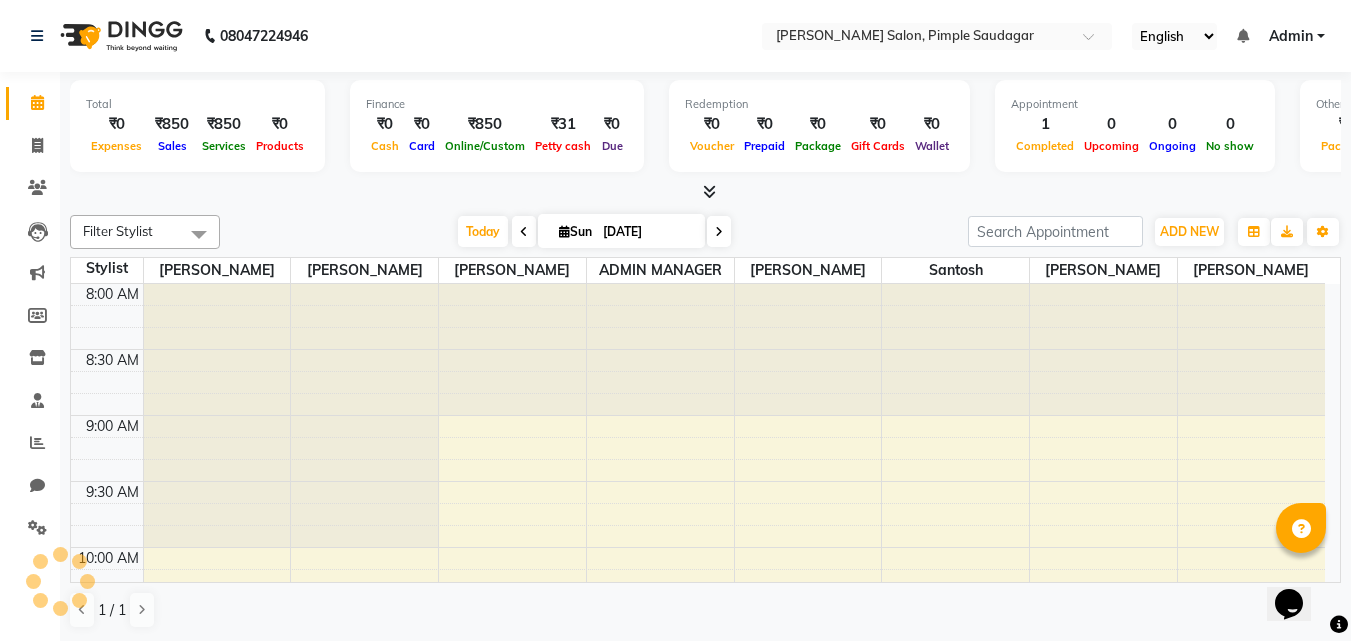 scroll, scrollTop: 0, scrollLeft: 0, axis: both 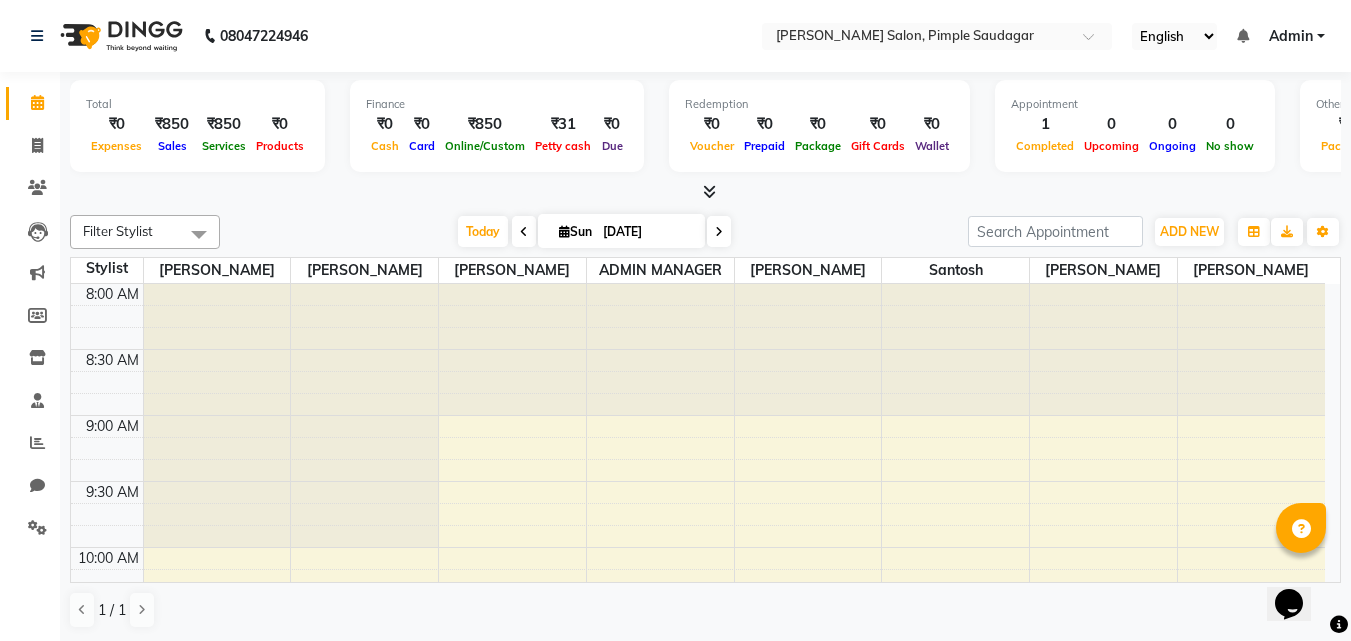 click at bounding box center [709, 191] 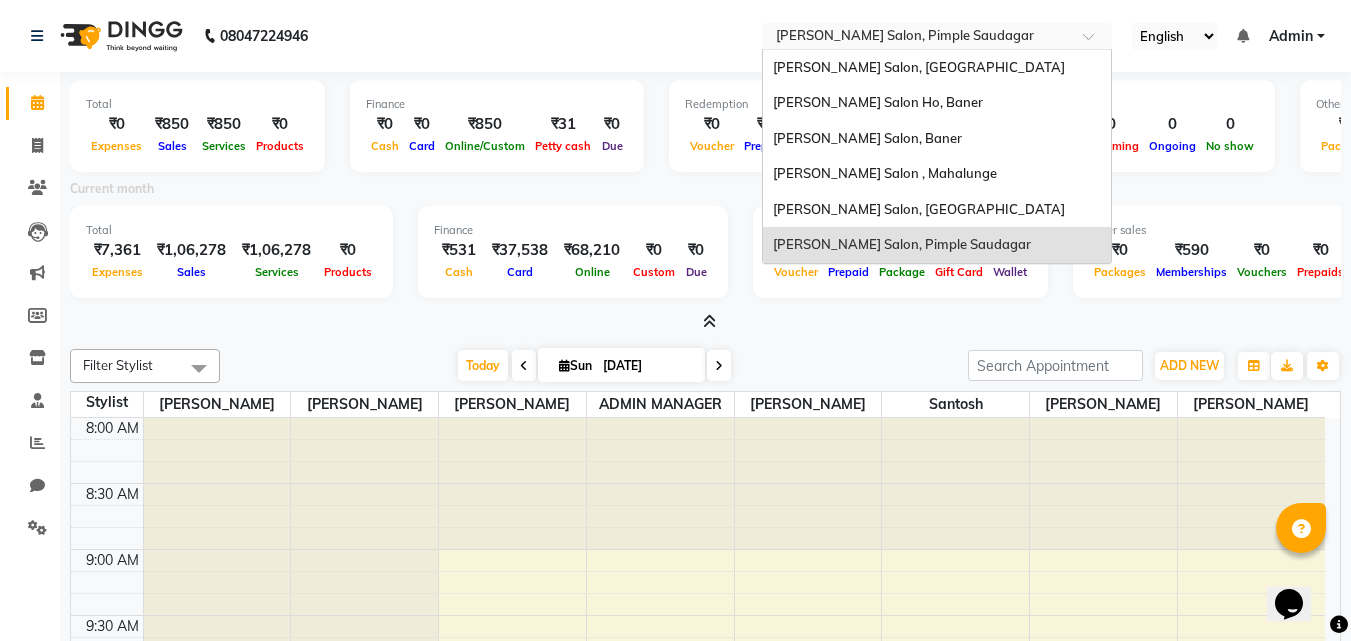 click on "Select Location × Varad Salon, Pimple Saudagar" at bounding box center [937, 36] 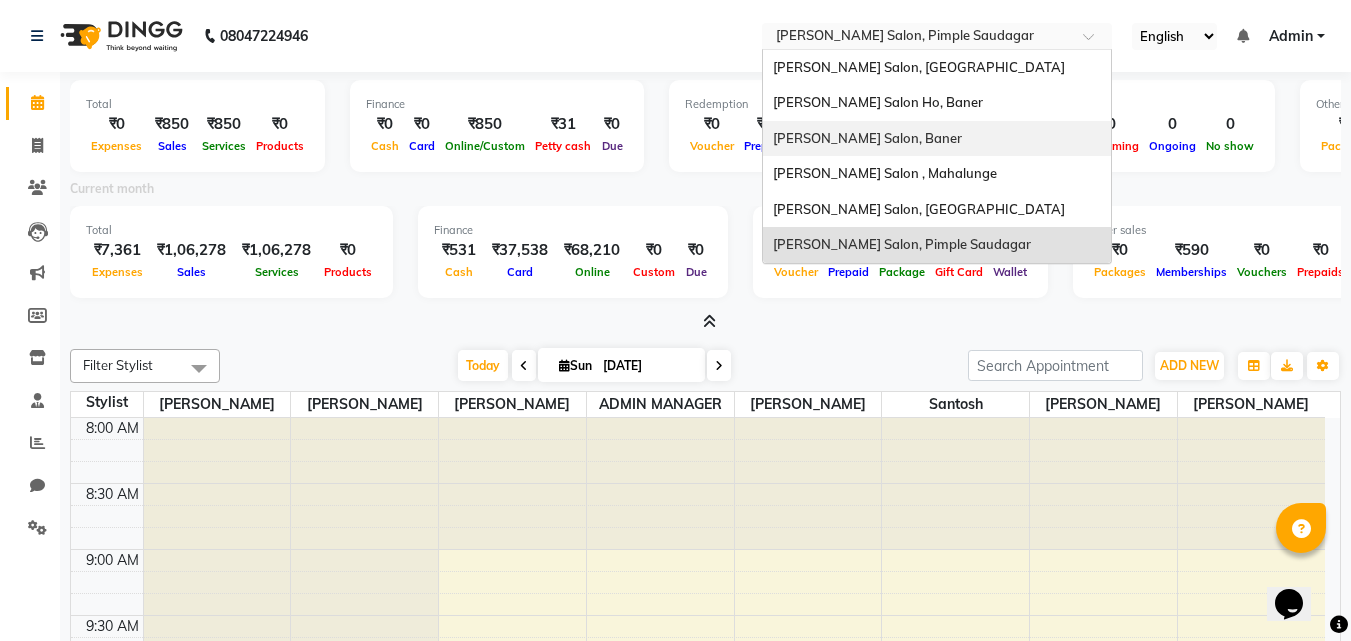 click on "Varad Salon, Baner" at bounding box center [867, 138] 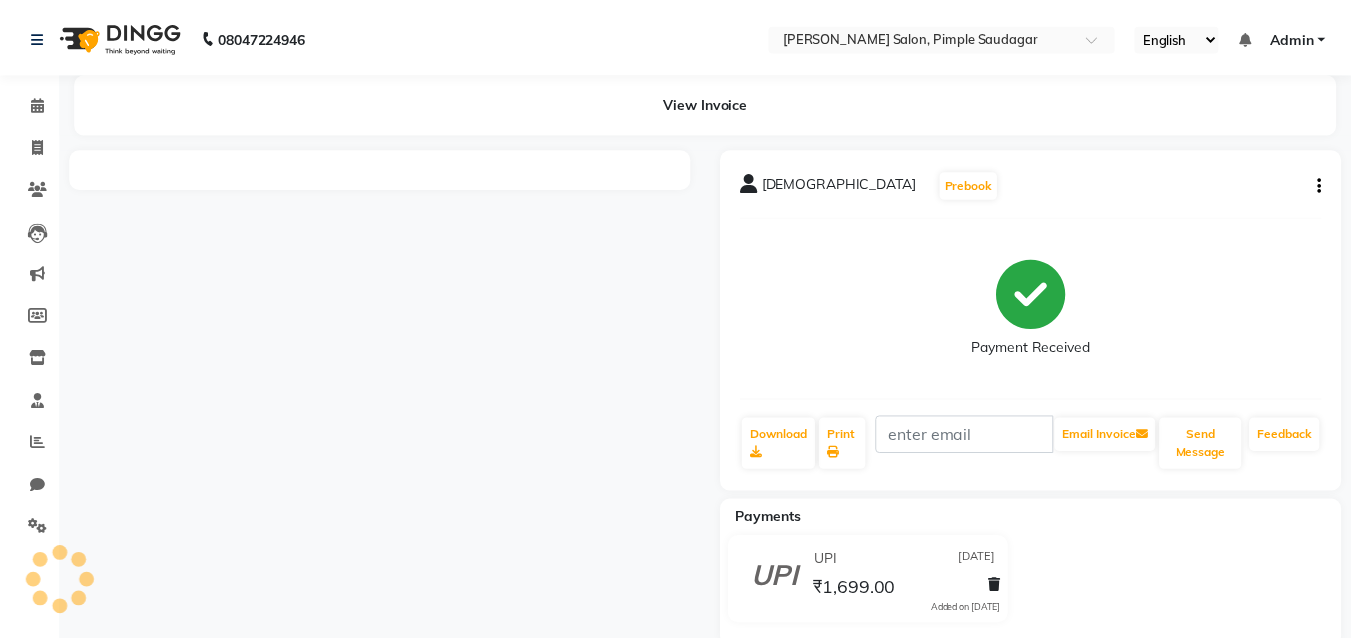 scroll, scrollTop: 0, scrollLeft: 0, axis: both 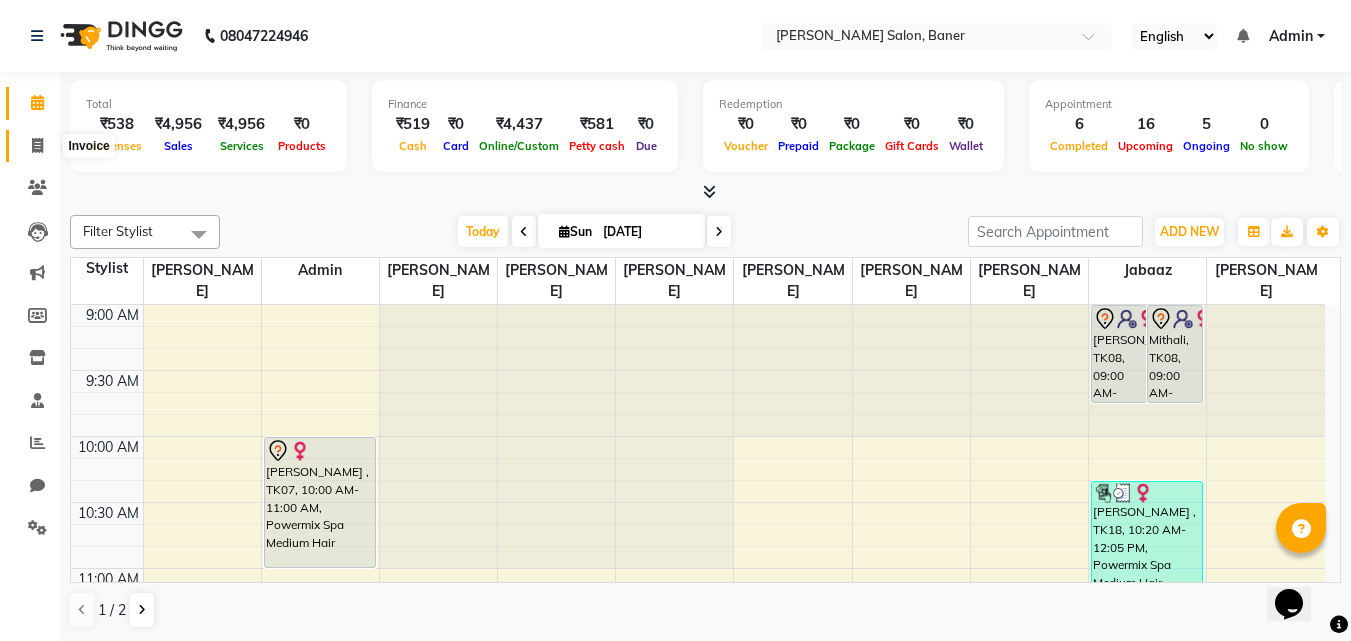 click 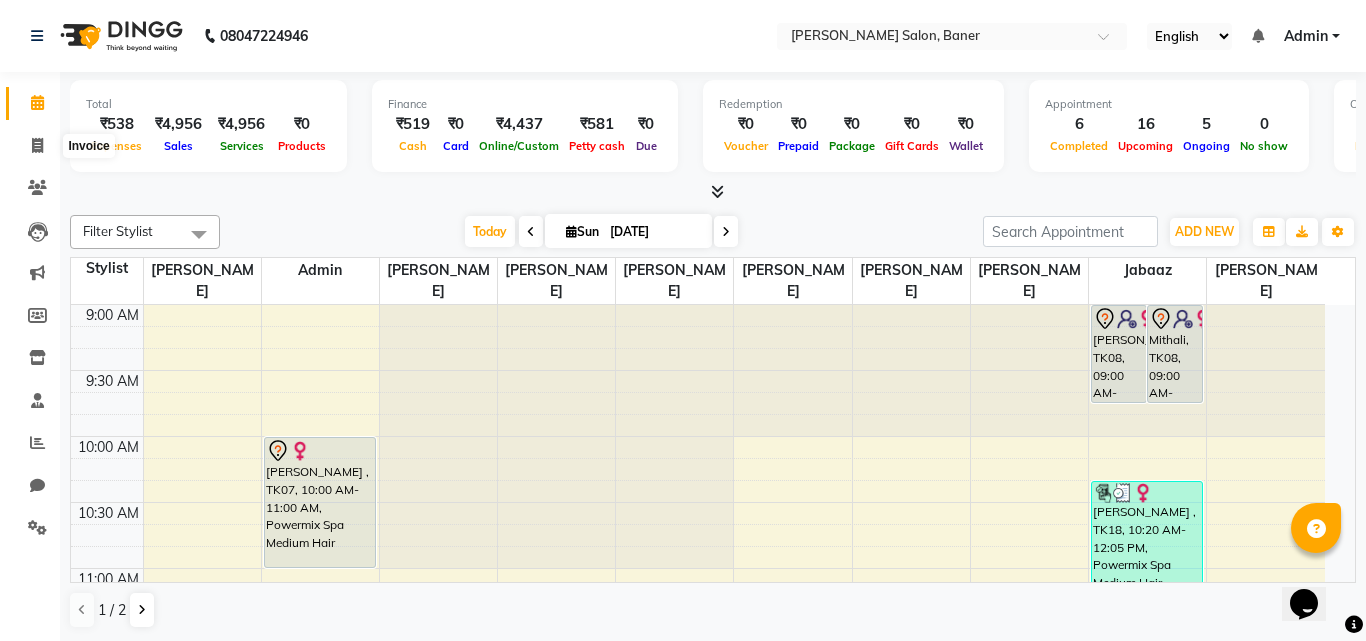 select on "7115" 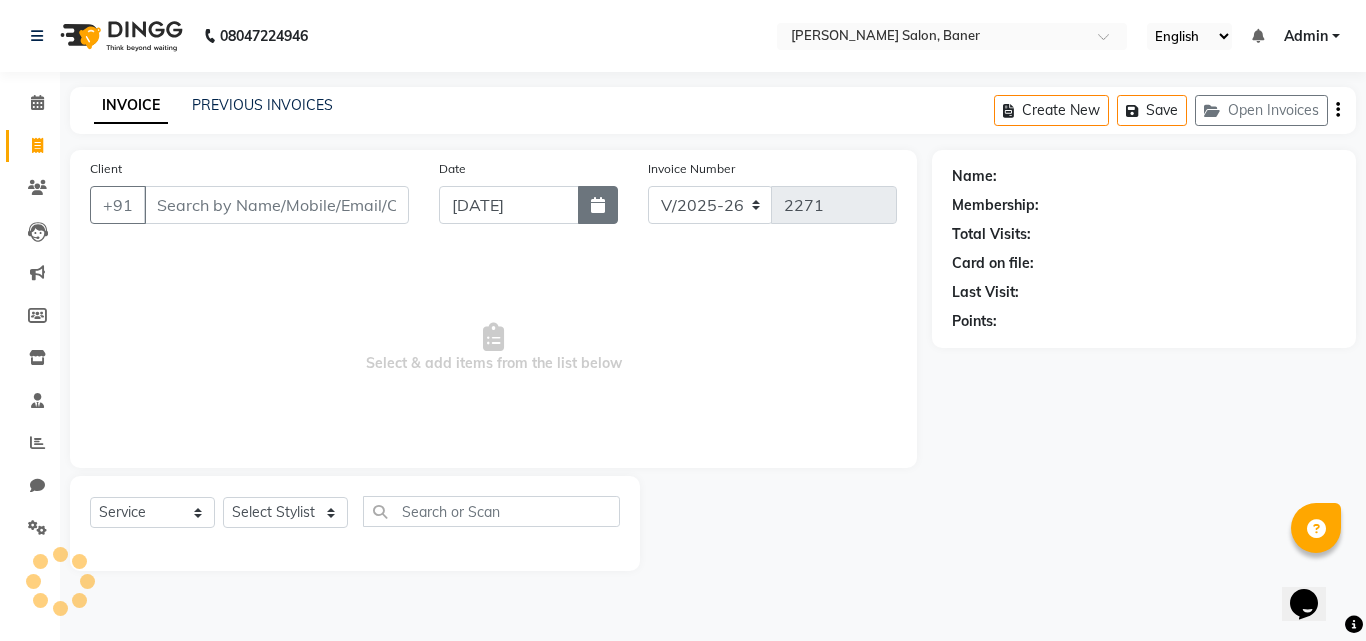 click 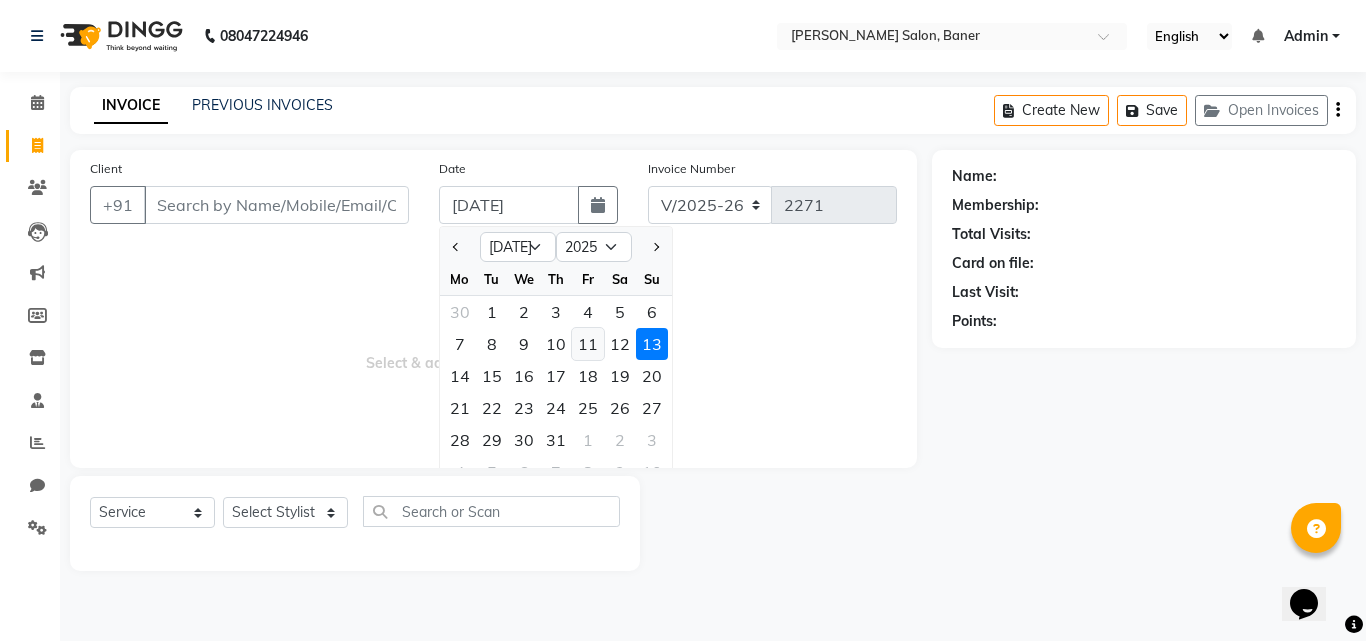 click on "11" 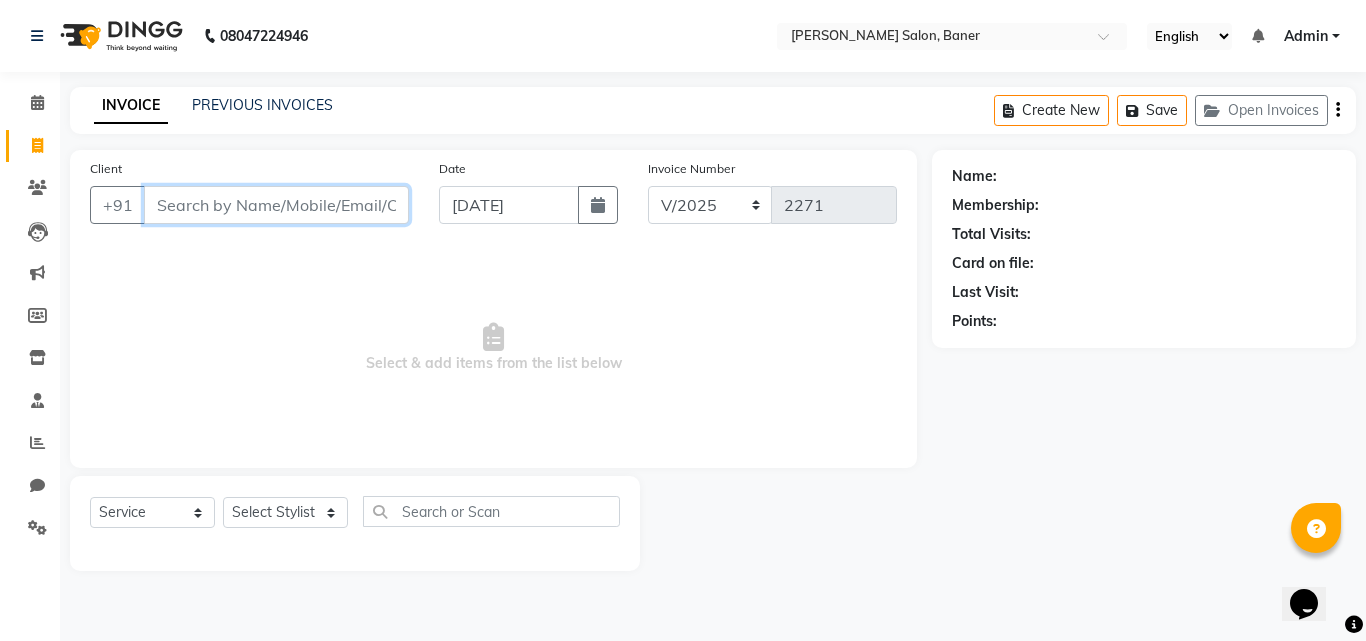 click on "Client" at bounding box center (276, 205) 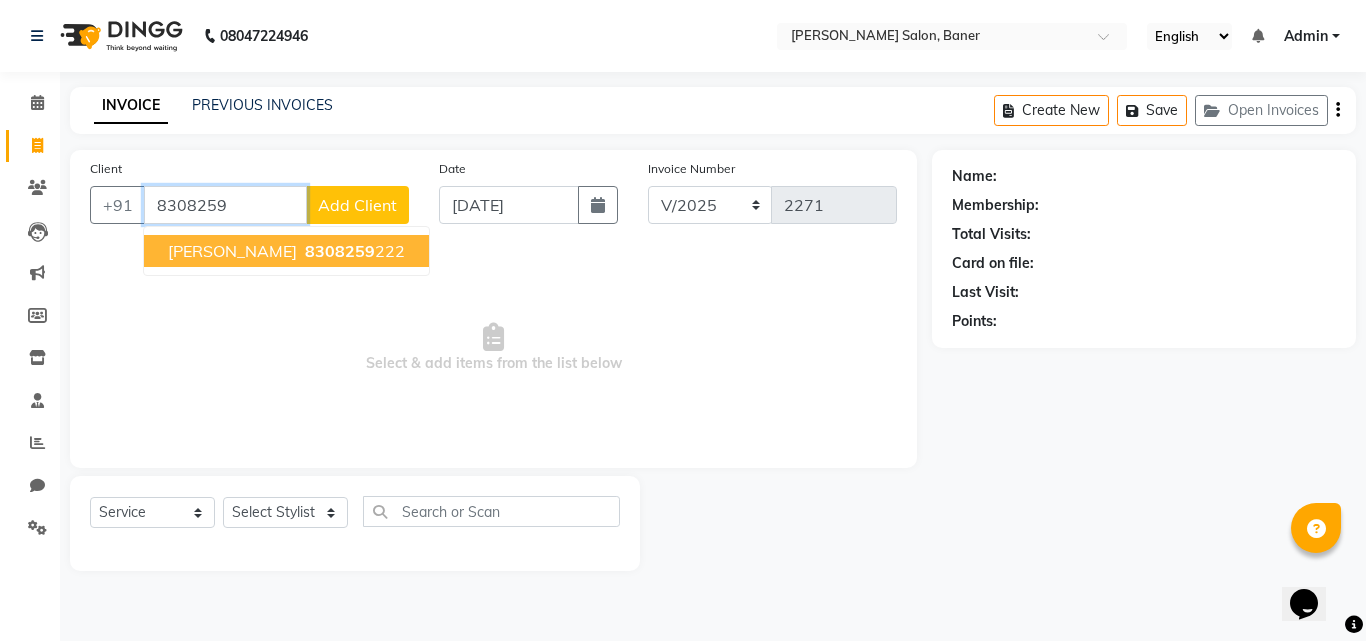 click on "8308259 222" at bounding box center [353, 251] 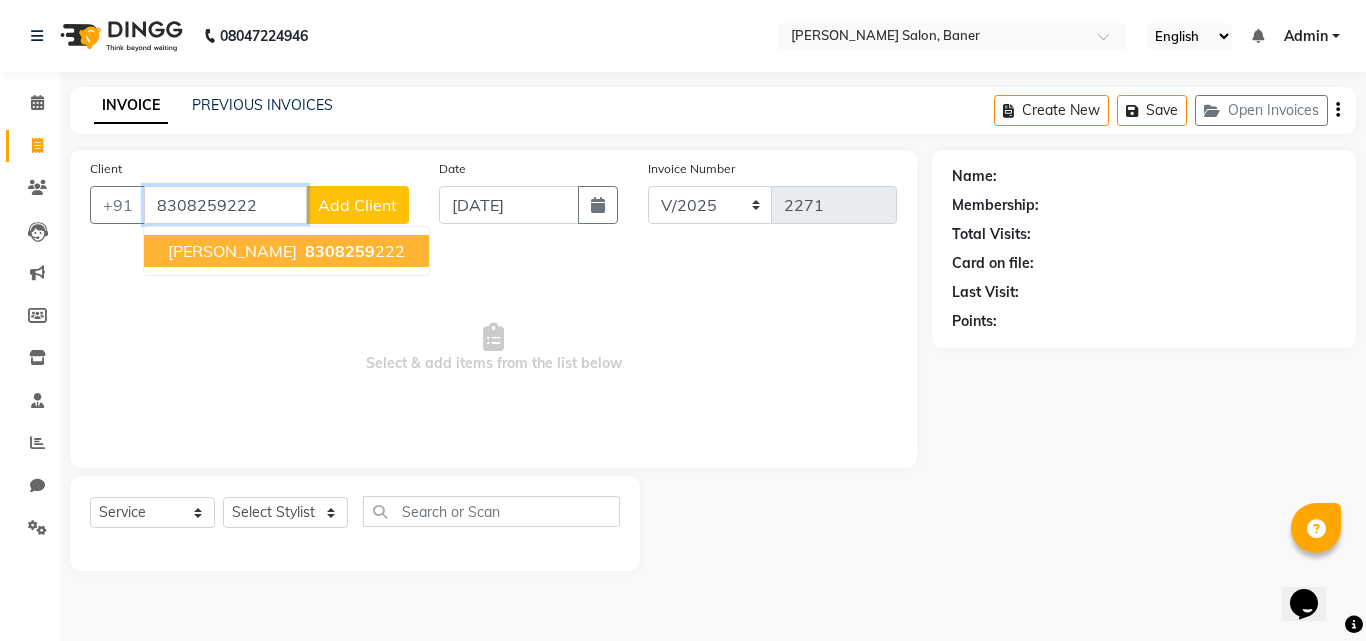 type on "8308259222" 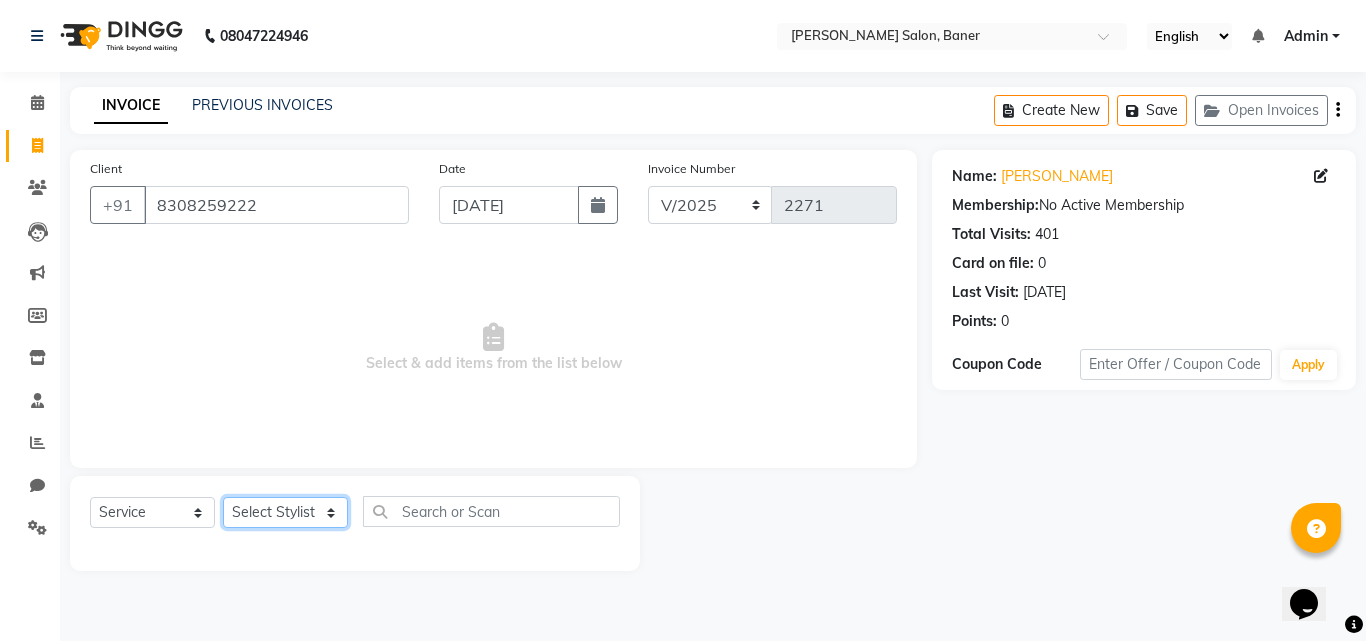 click on "Select Stylist Admin Asif qureshi Deepali Munde Dipali Jivane Jabaaz Karishma Khot  Kshitija Kumar  Palash Das Prem patode Rahul chhapchhade Rupesh sangale Santosh Kadam Swapnil jadhav" 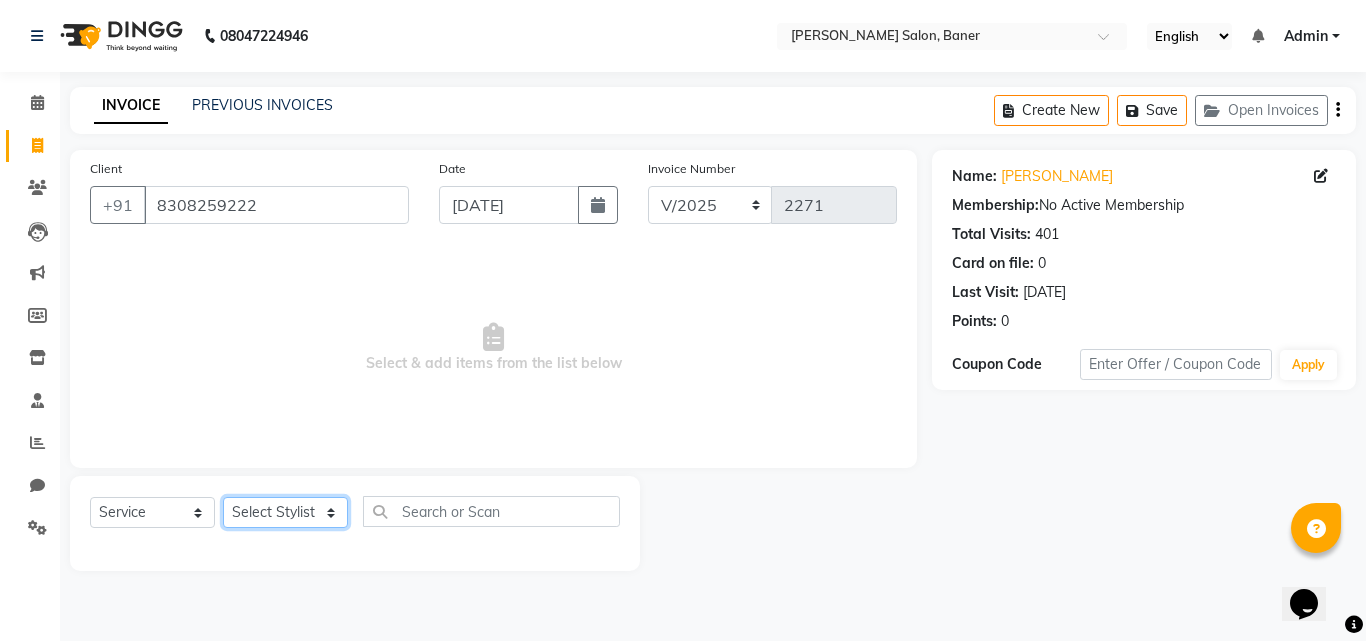 select on "60256" 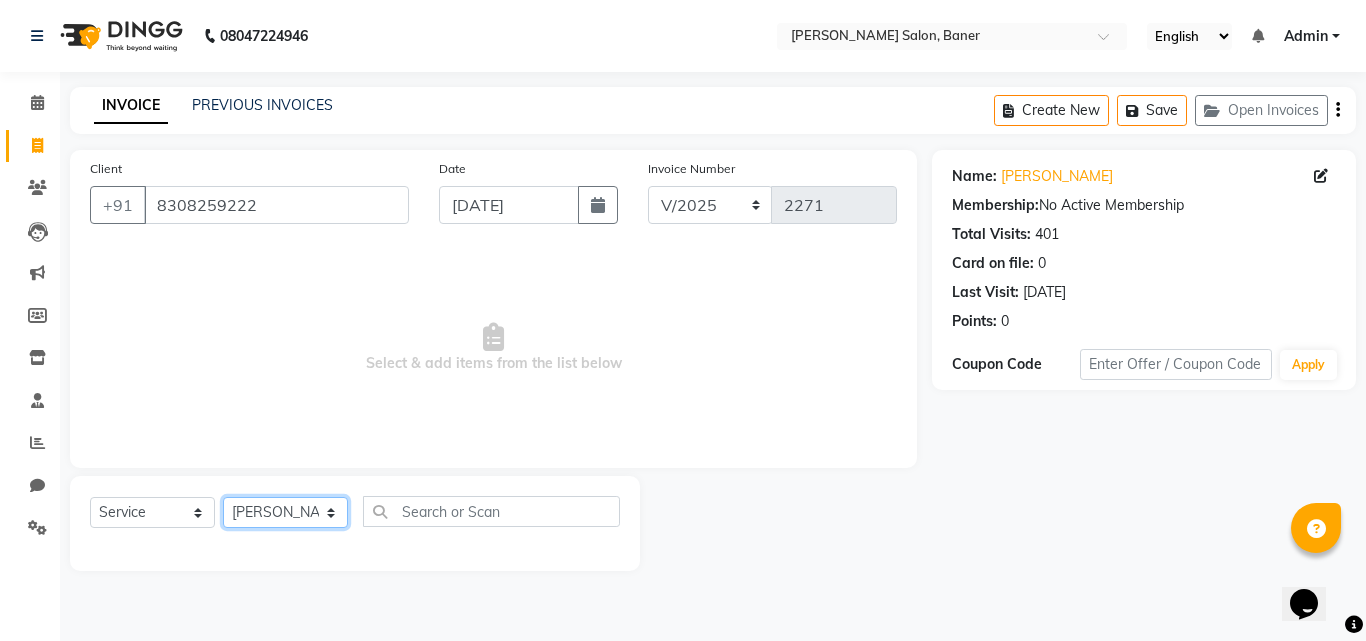 click on "Select Stylist Admin Asif qureshi Deepali Munde Dipali Jivane Jabaaz Karishma Khot  Kshitija Kumar  Palash Das Prem patode Rahul chhapchhade Rupesh sangale Santosh Kadam Swapnil jadhav" 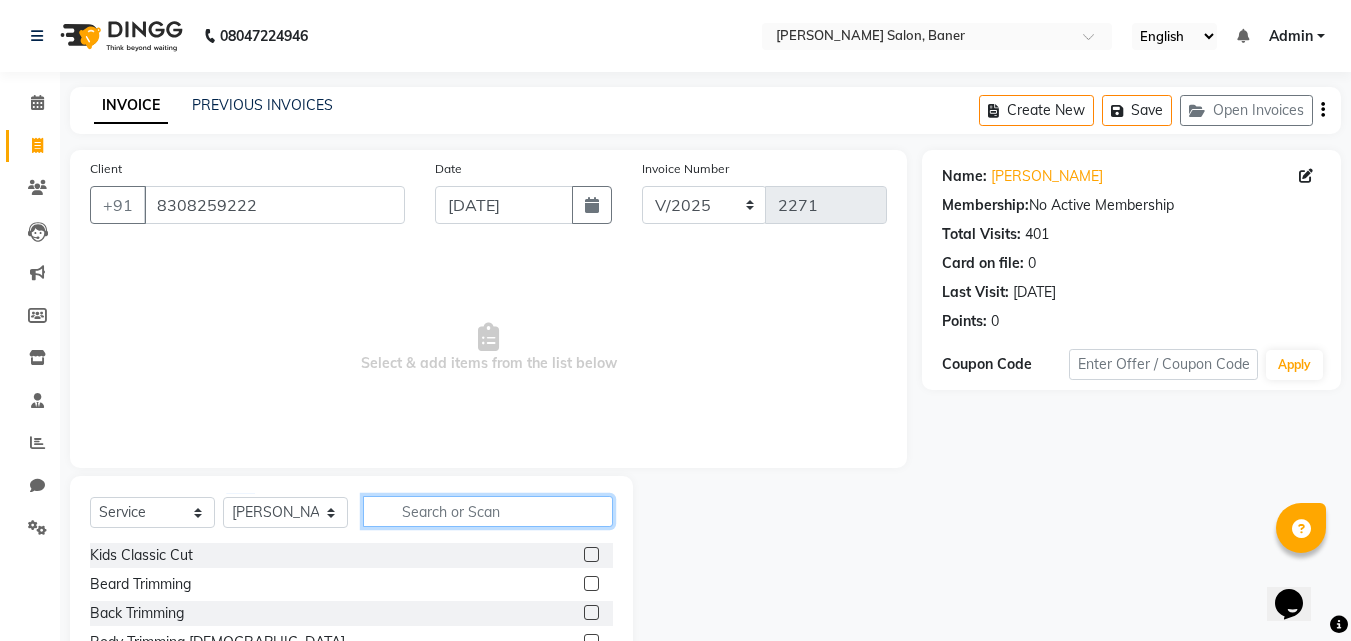 click 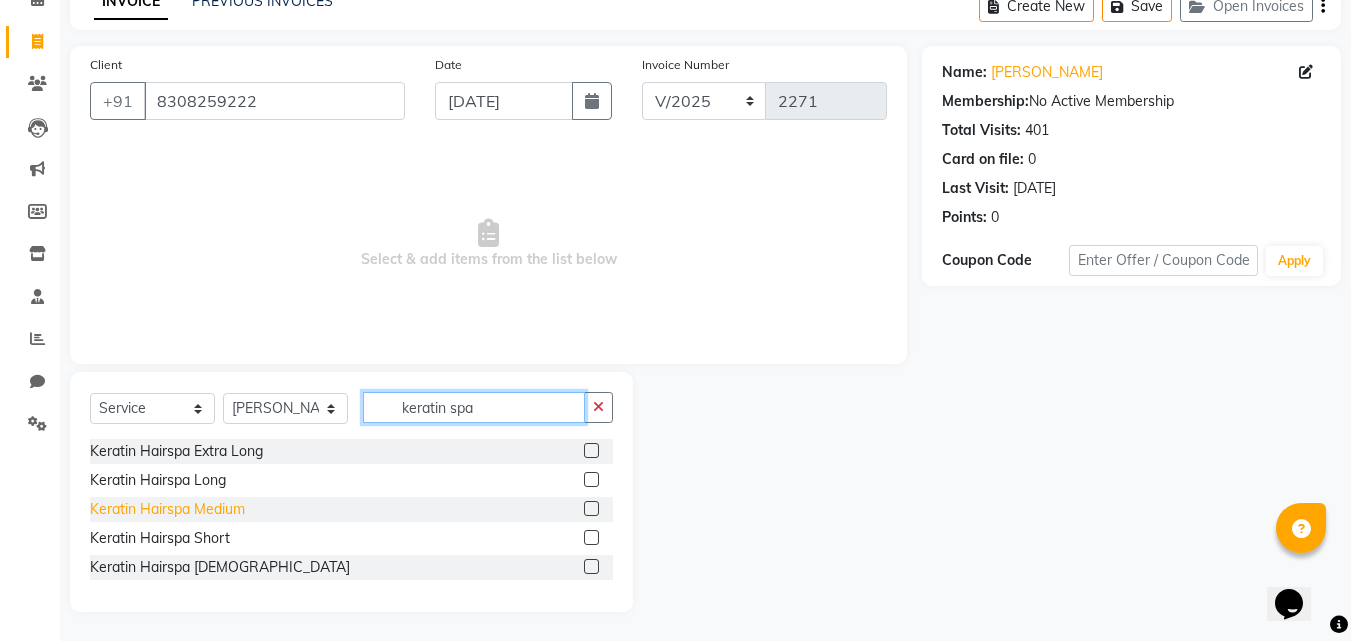 scroll, scrollTop: 105, scrollLeft: 0, axis: vertical 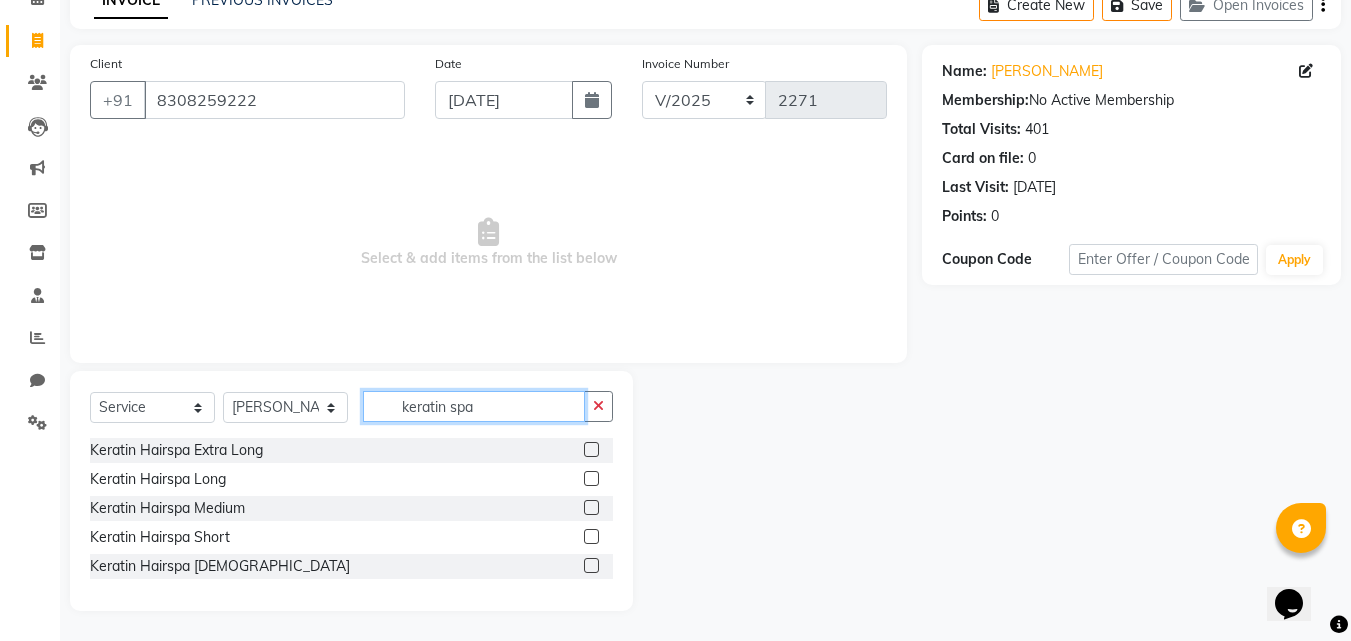 type on "keratin spa" 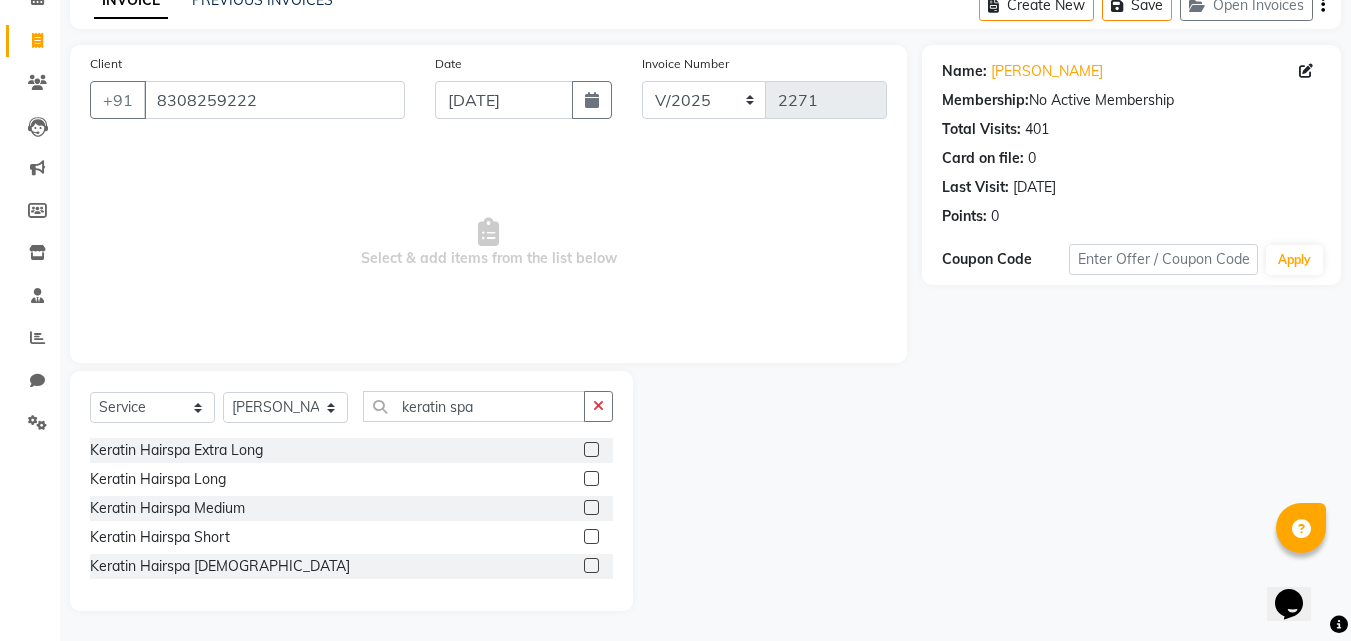 click 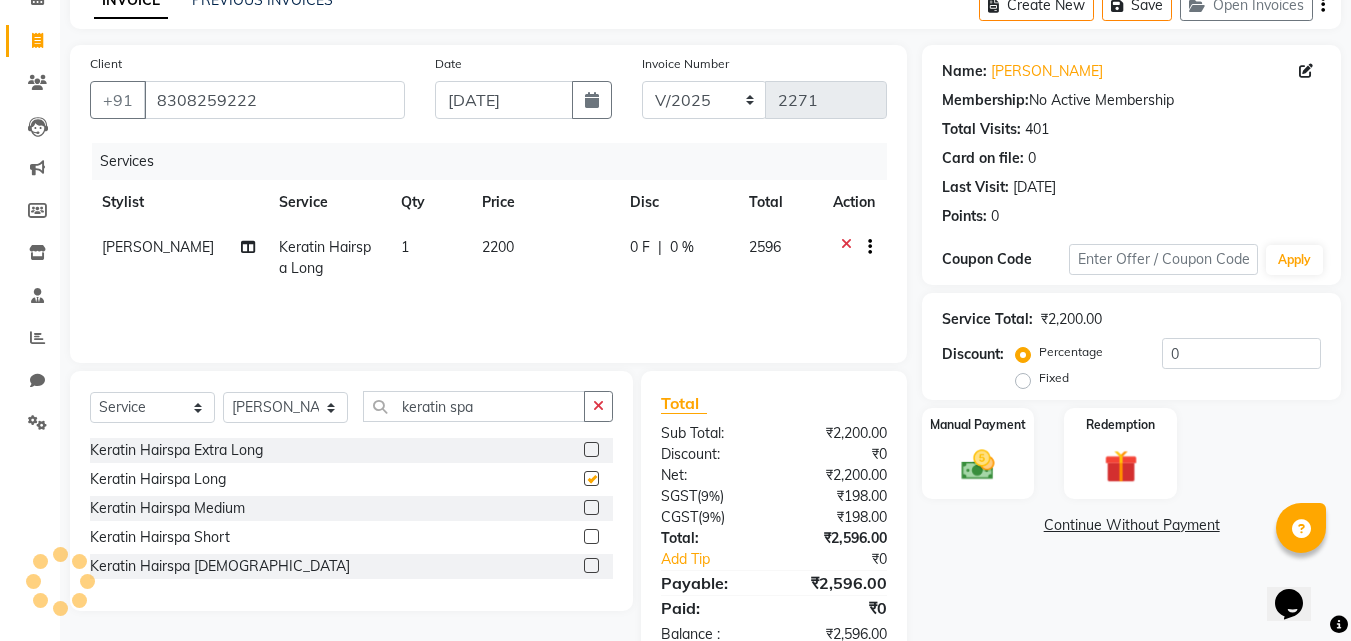 checkbox on "false" 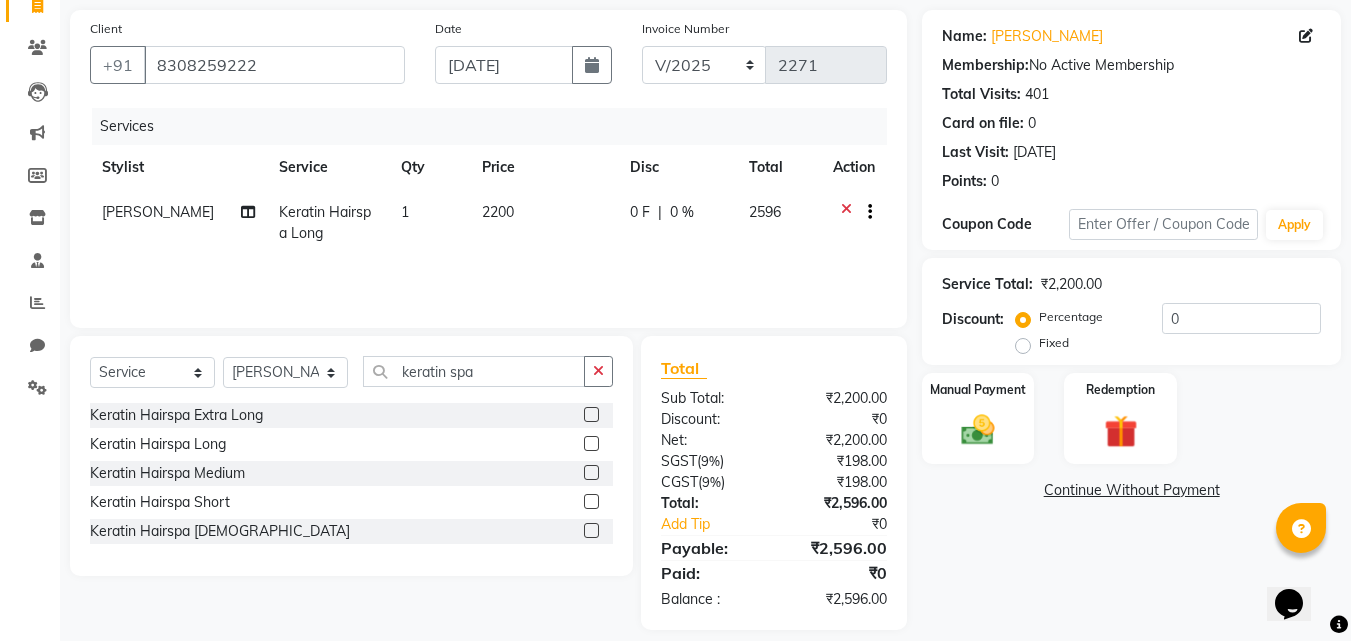 scroll, scrollTop: 159, scrollLeft: 0, axis: vertical 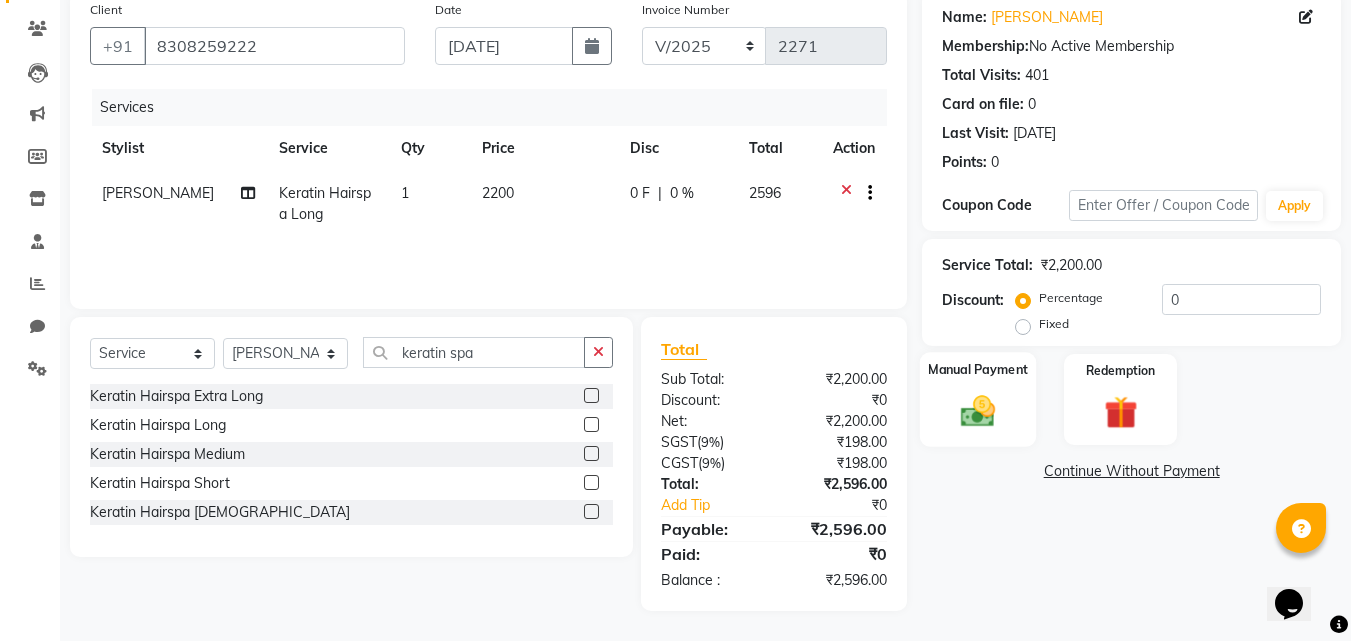 click 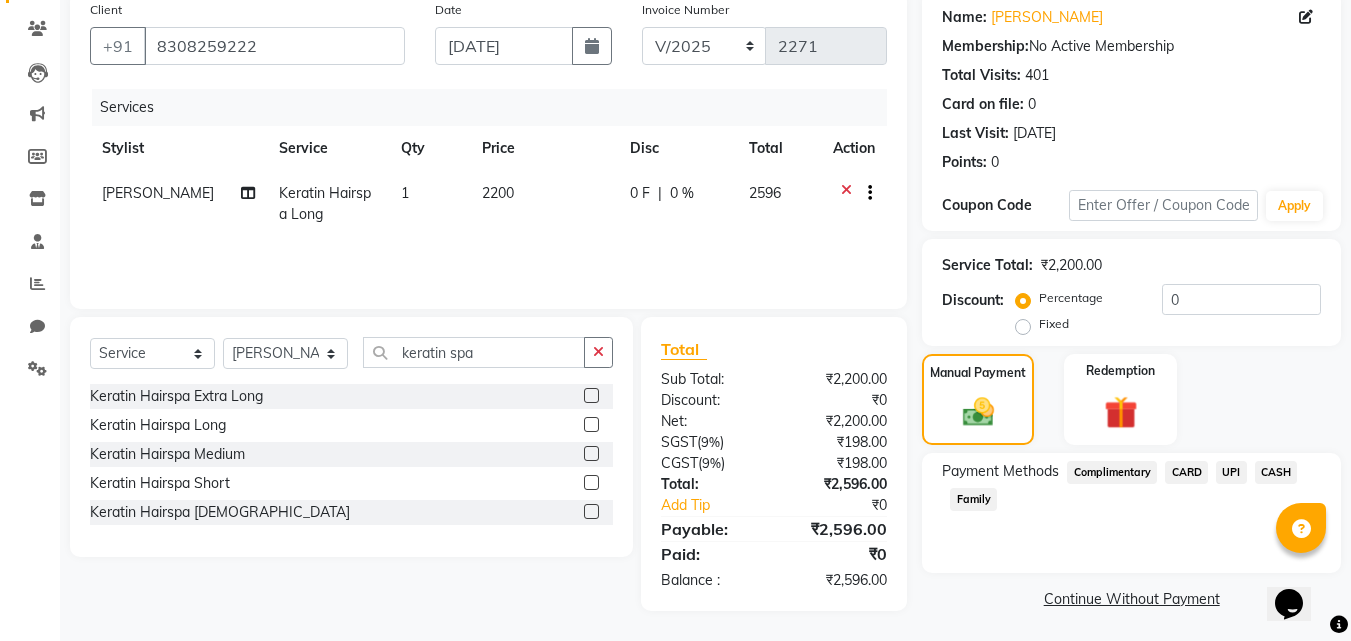 click on "UPI" 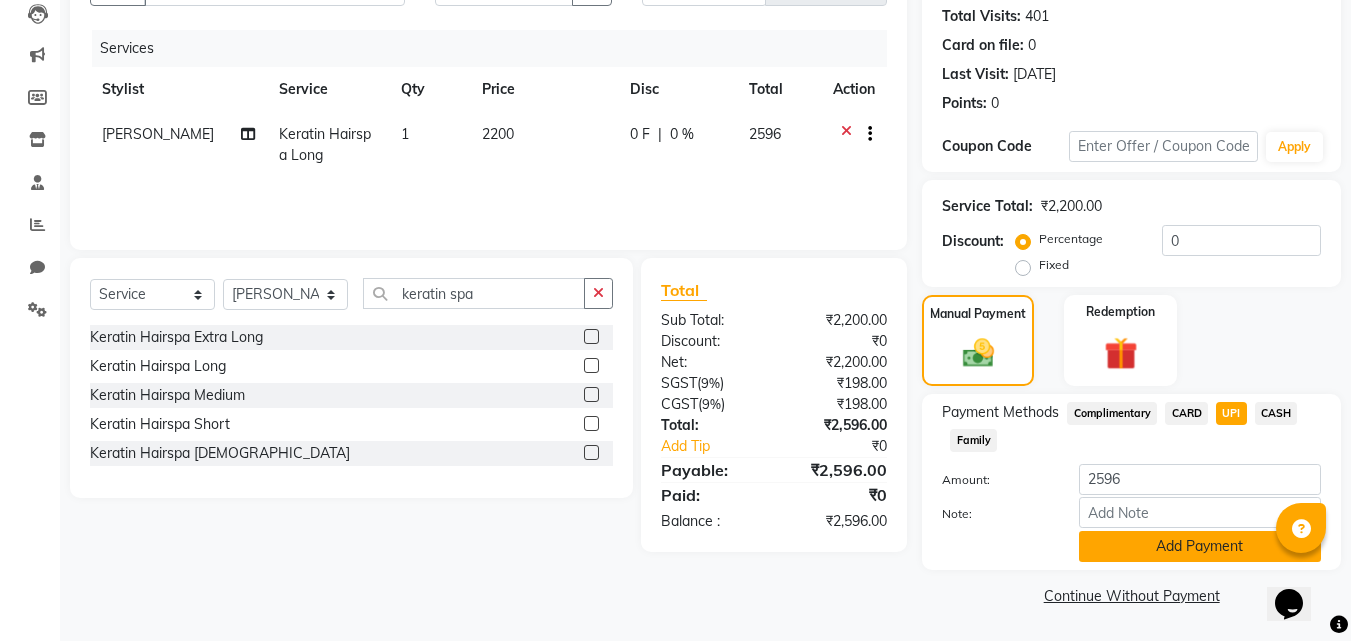 click on "Add Payment" 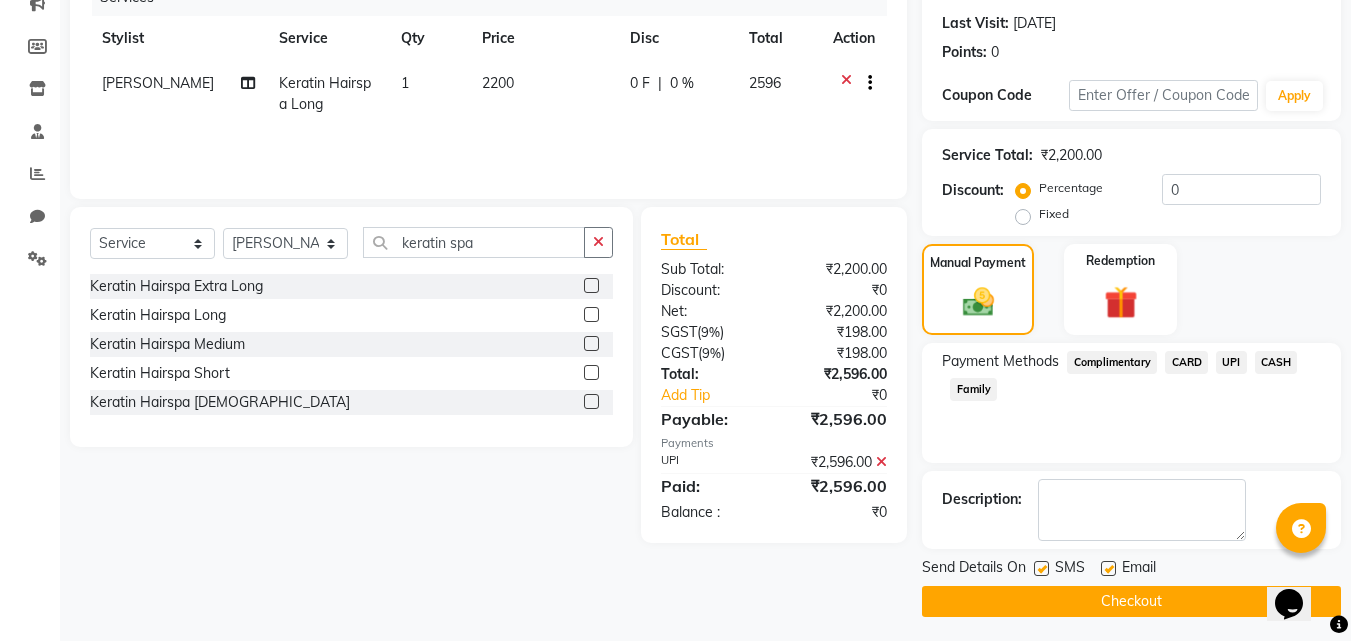 scroll, scrollTop: 275, scrollLeft: 0, axis: vertical 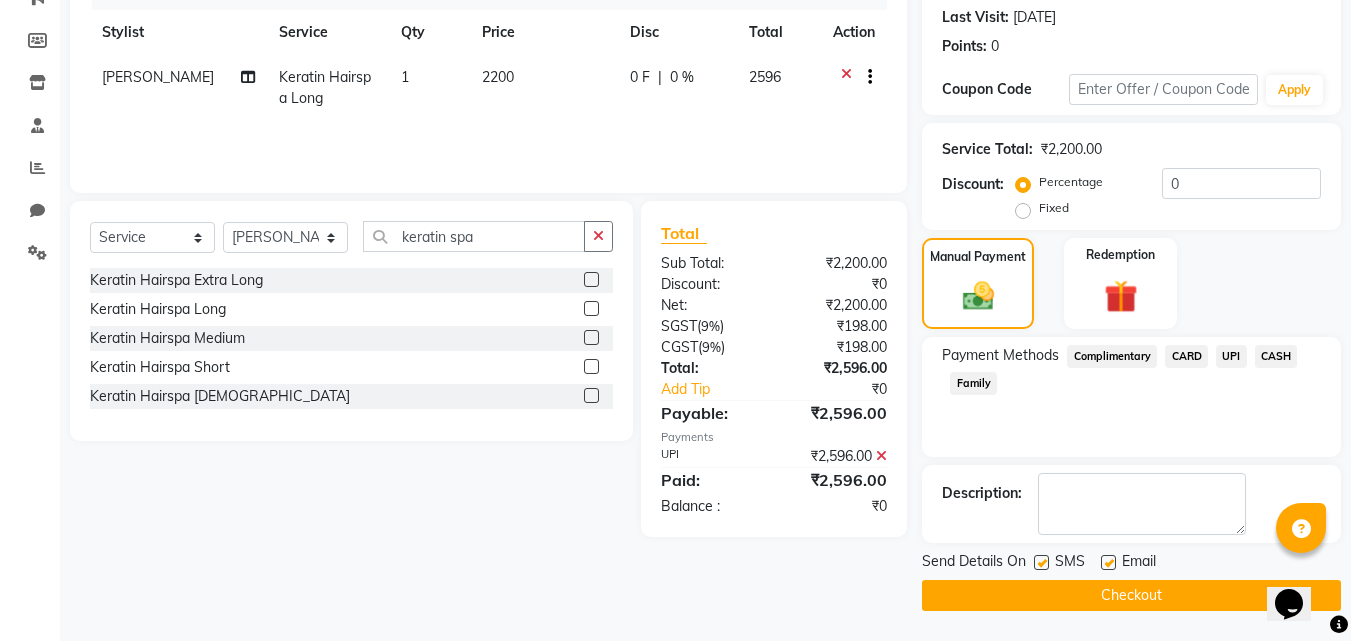 click on "Checkout" 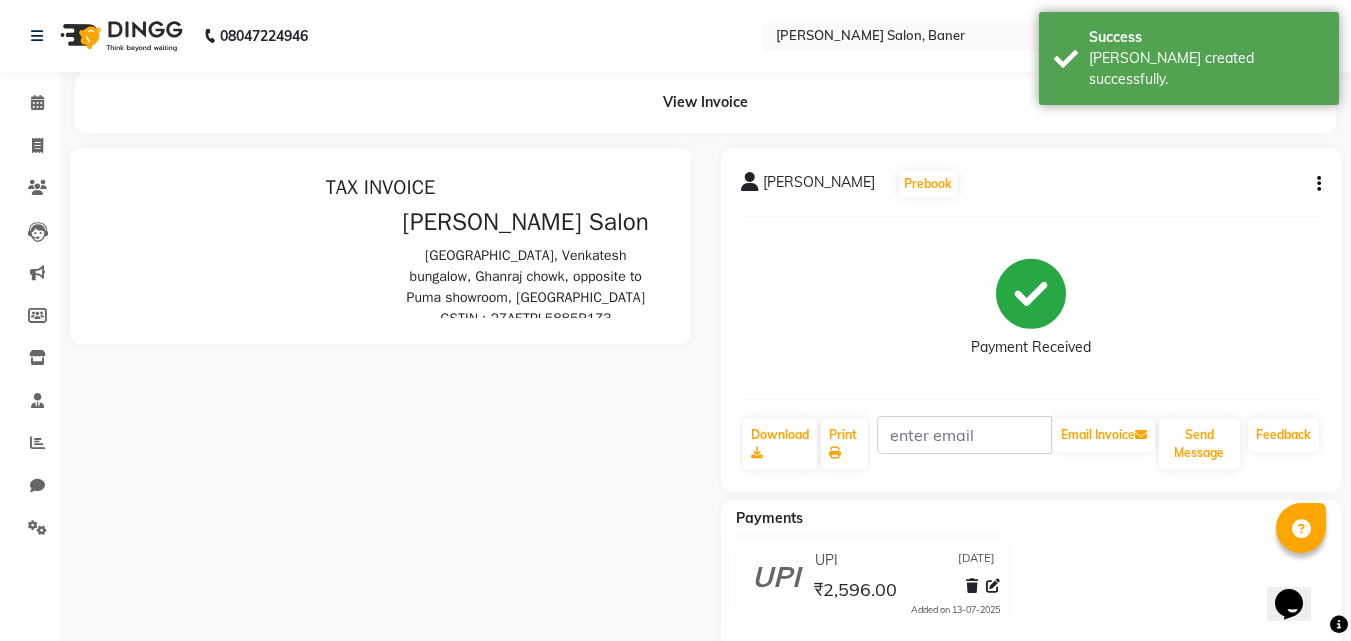 scroll, scrollTop: 0, scrollLeft: 0, axis: both 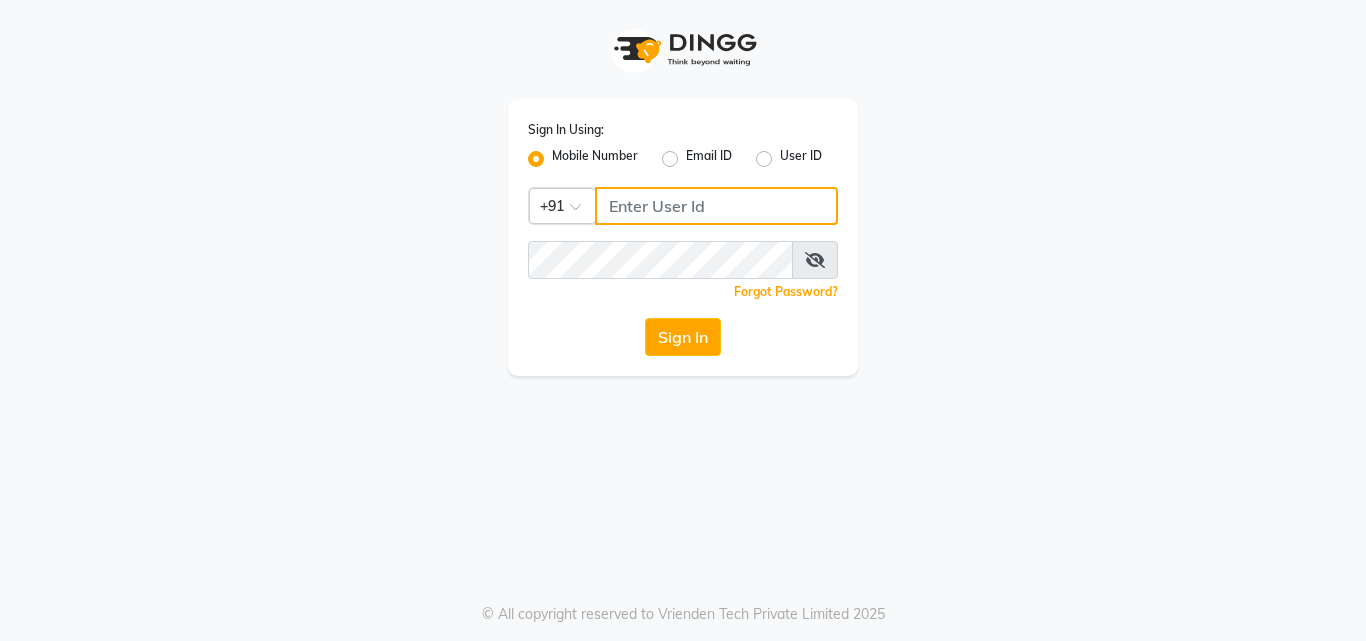 type on "9657515199" 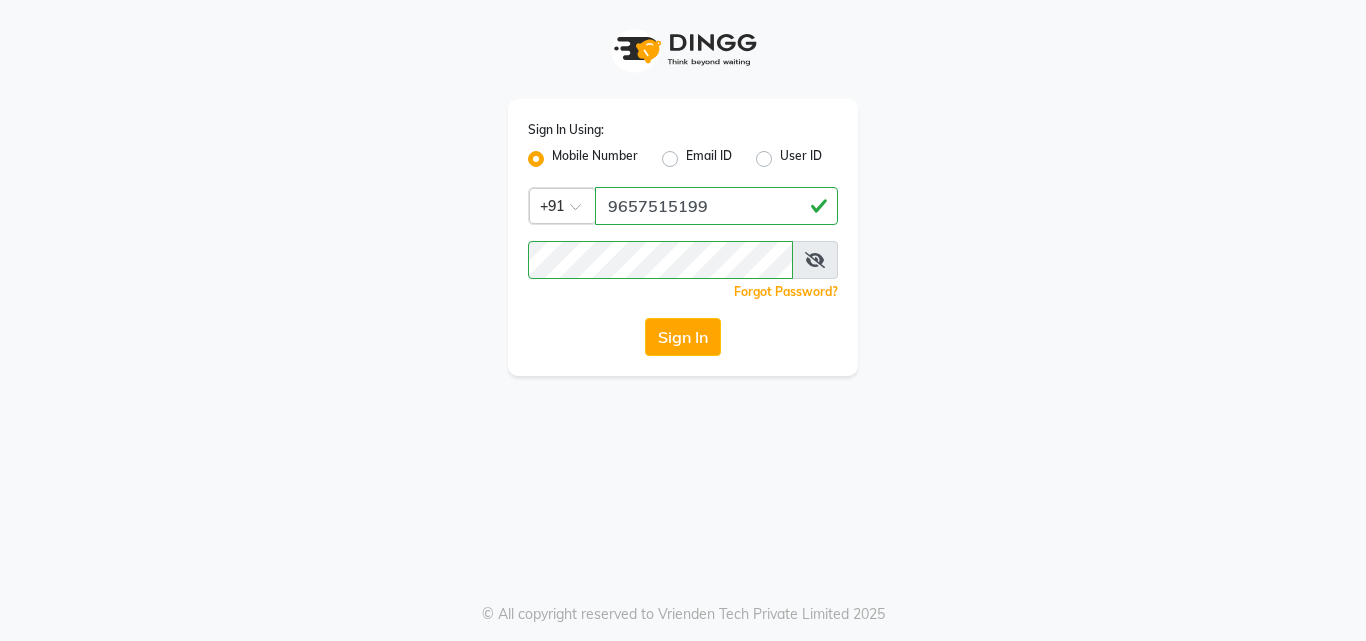 click on "Sign In Using: Mobile Number Email ID User ID Country Code × [PHONE_NUMBER]  Remember me Forgot Password?  Sign In" 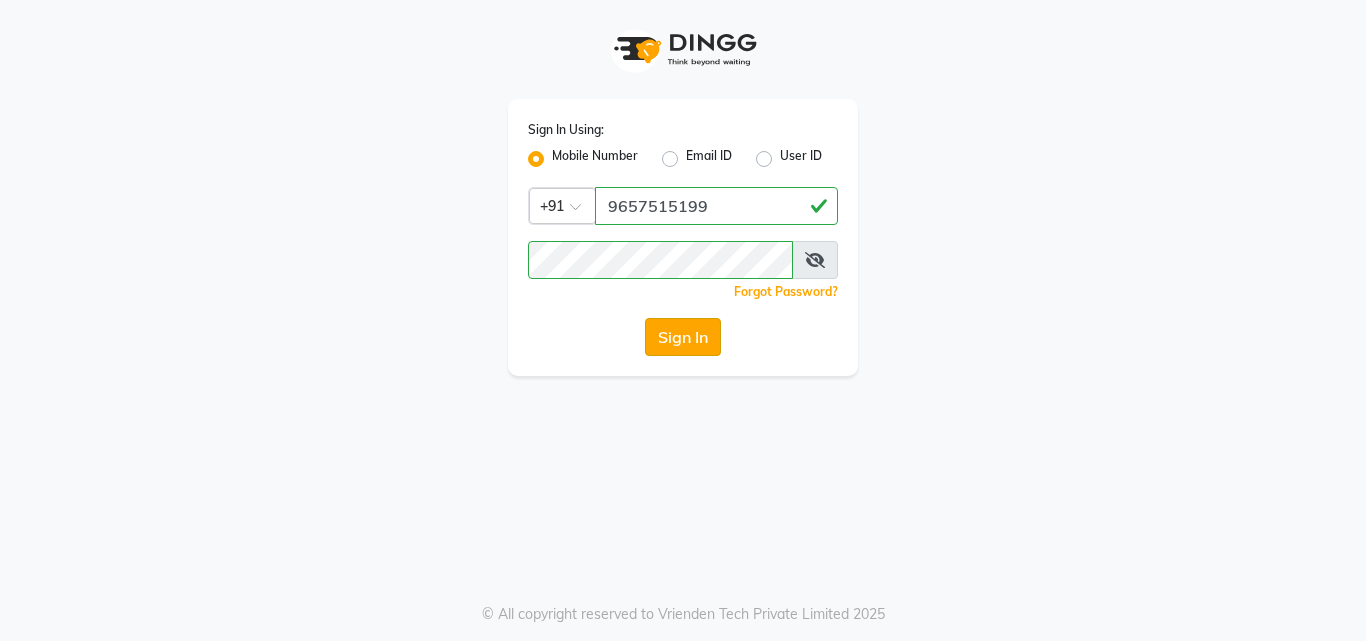 click on "Sign In" 